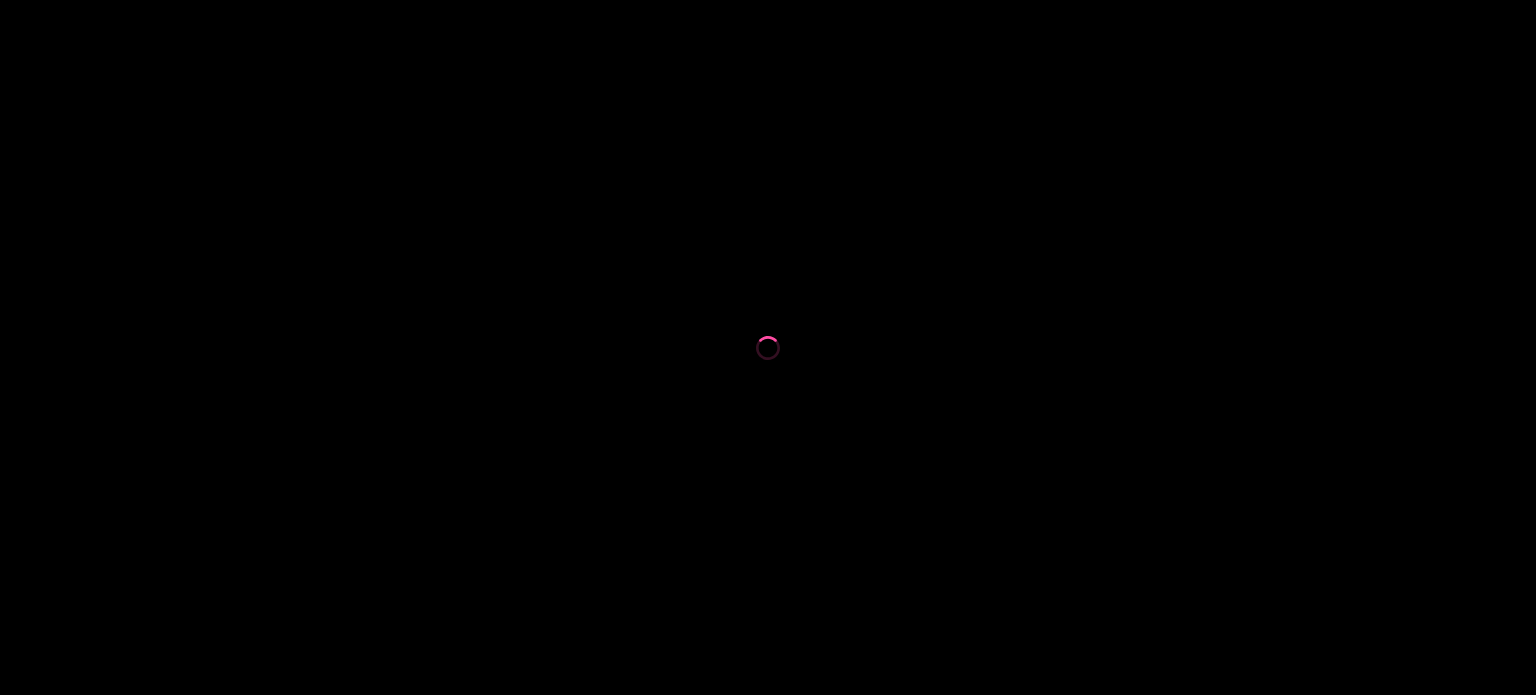 scroll, scrollTop: 0, scrollLeft: 0, axis: both 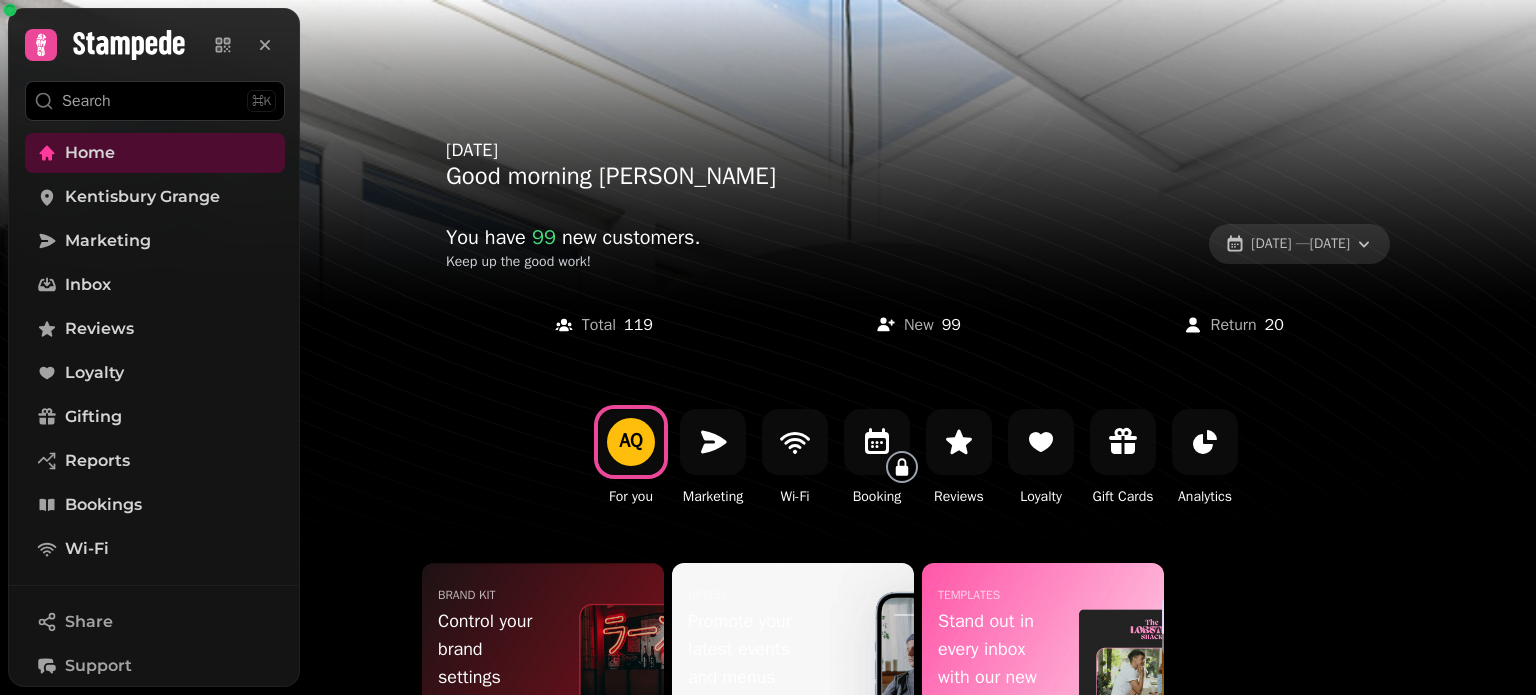 click on "[DATE]    —  [DATE]" at bounding box center [1300, 244] 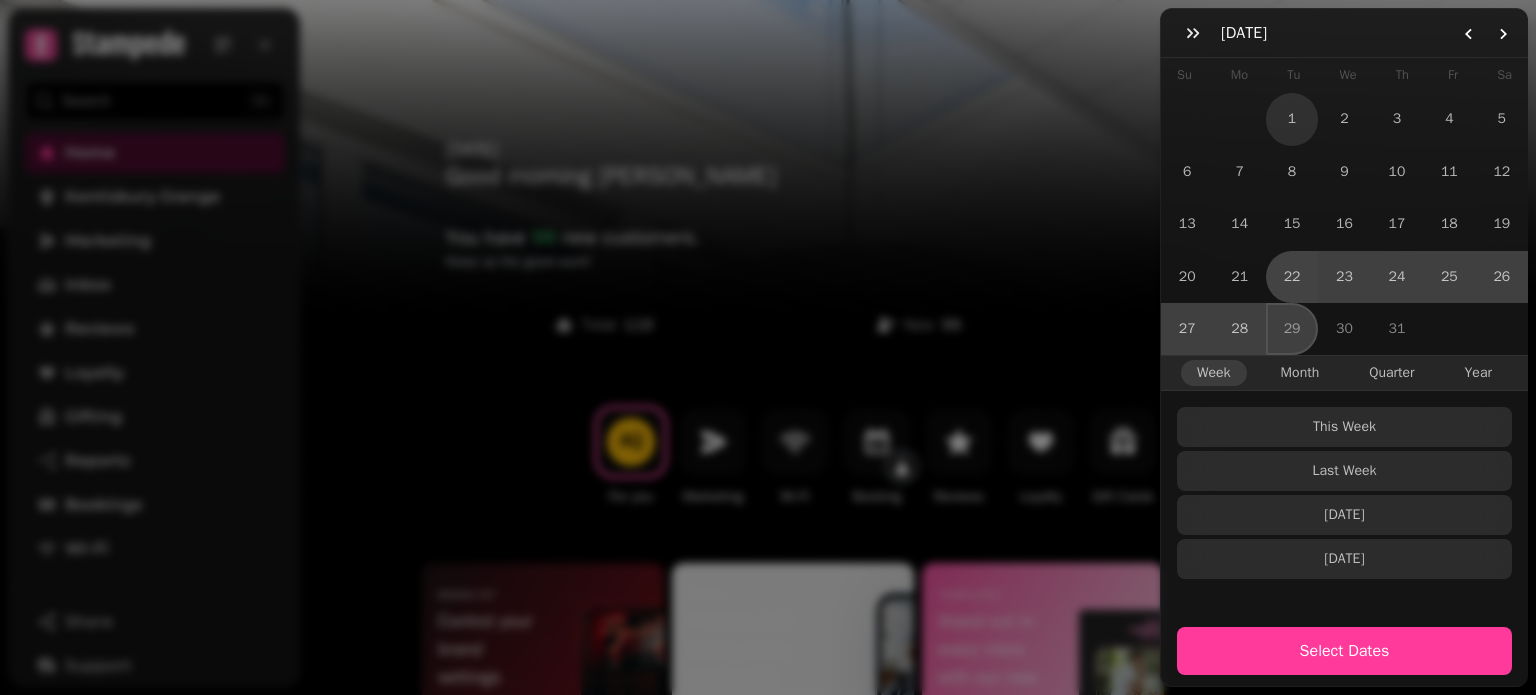 click on "1" at bounding box center [1292, 119] 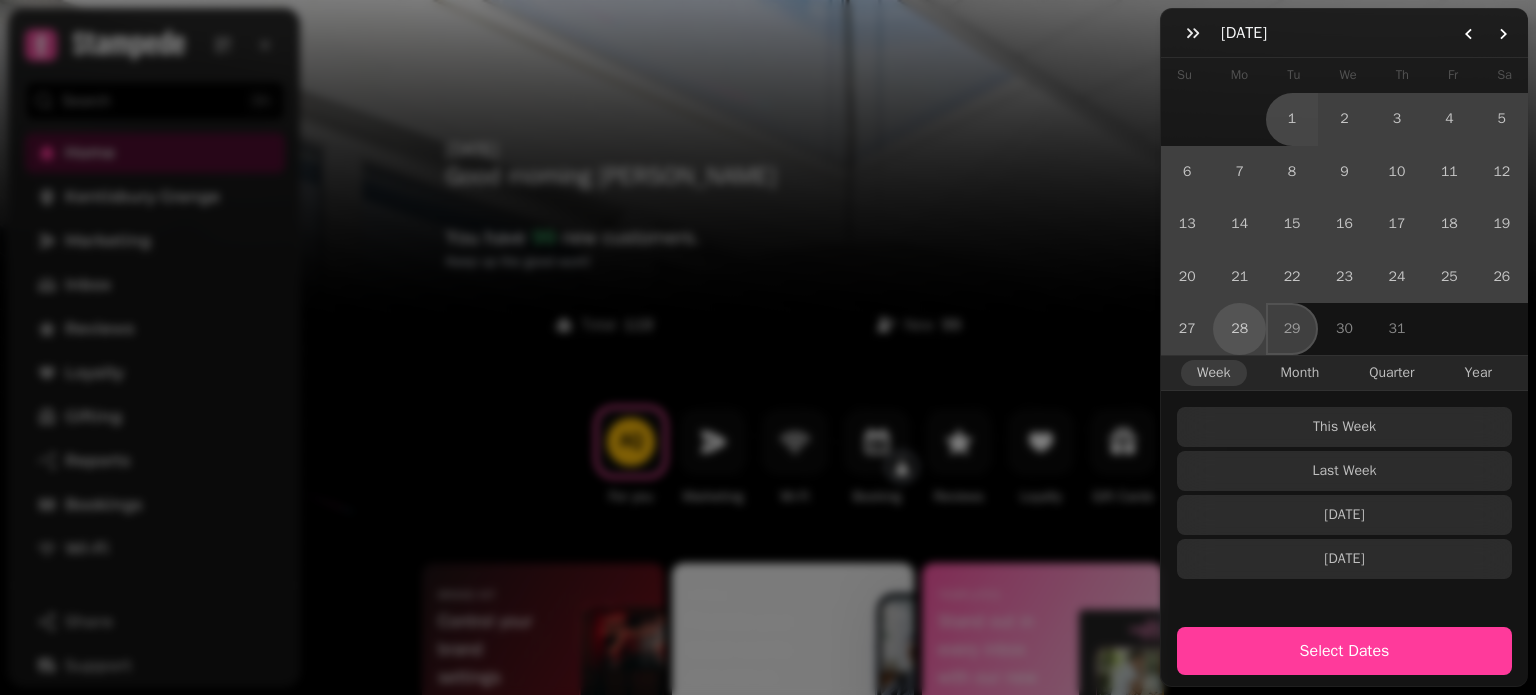 click on "28" at bounding box center (1239, 329) 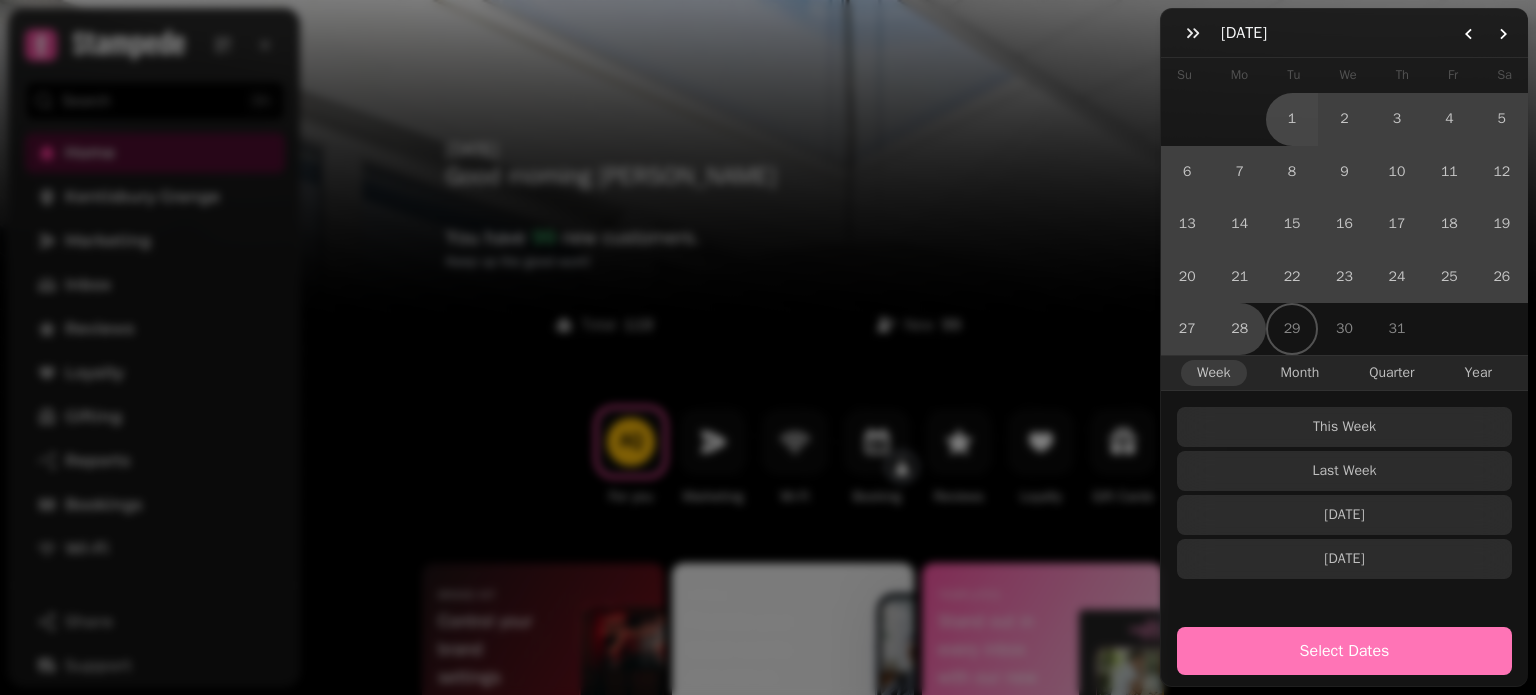 click on "Select Dates" at bounding box center (1344, 651) 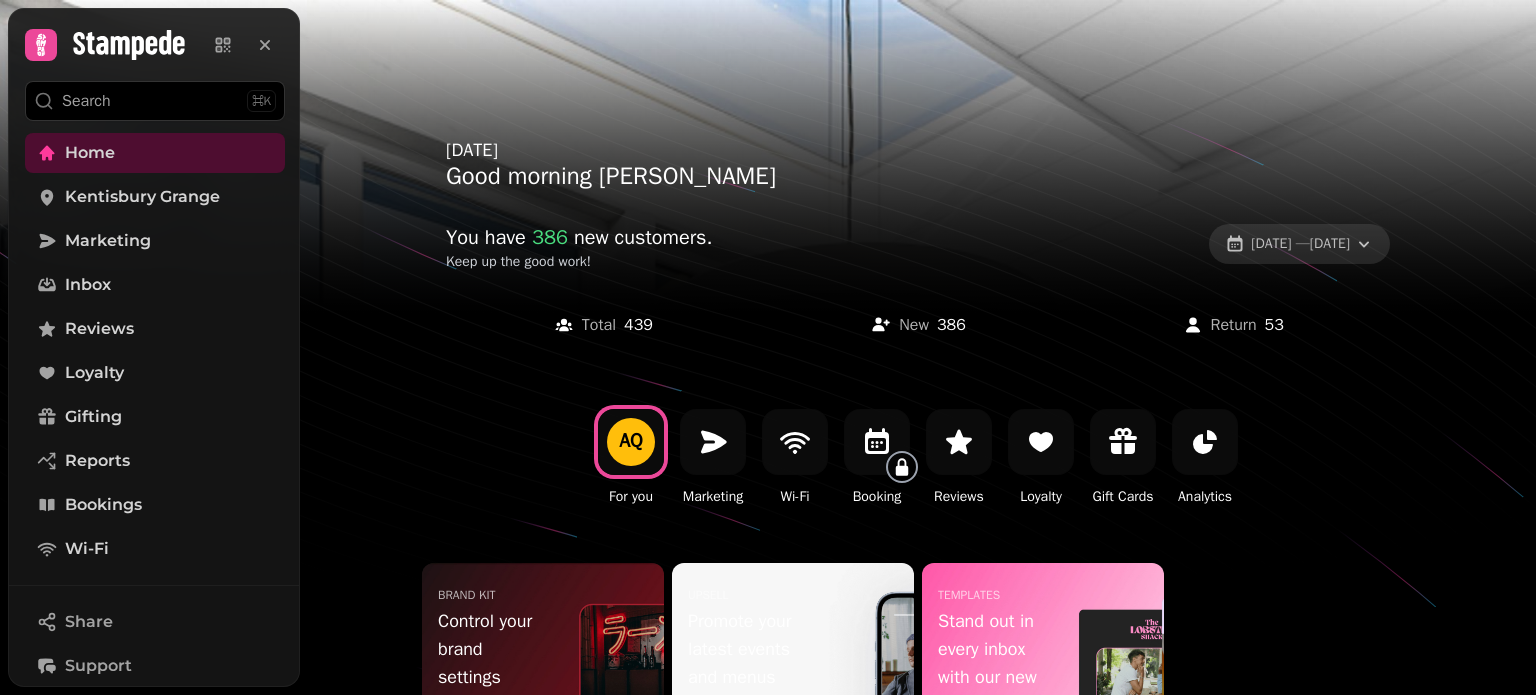 click on "[DATE]    —  [DATE]" at bounding box center (1300, 244) 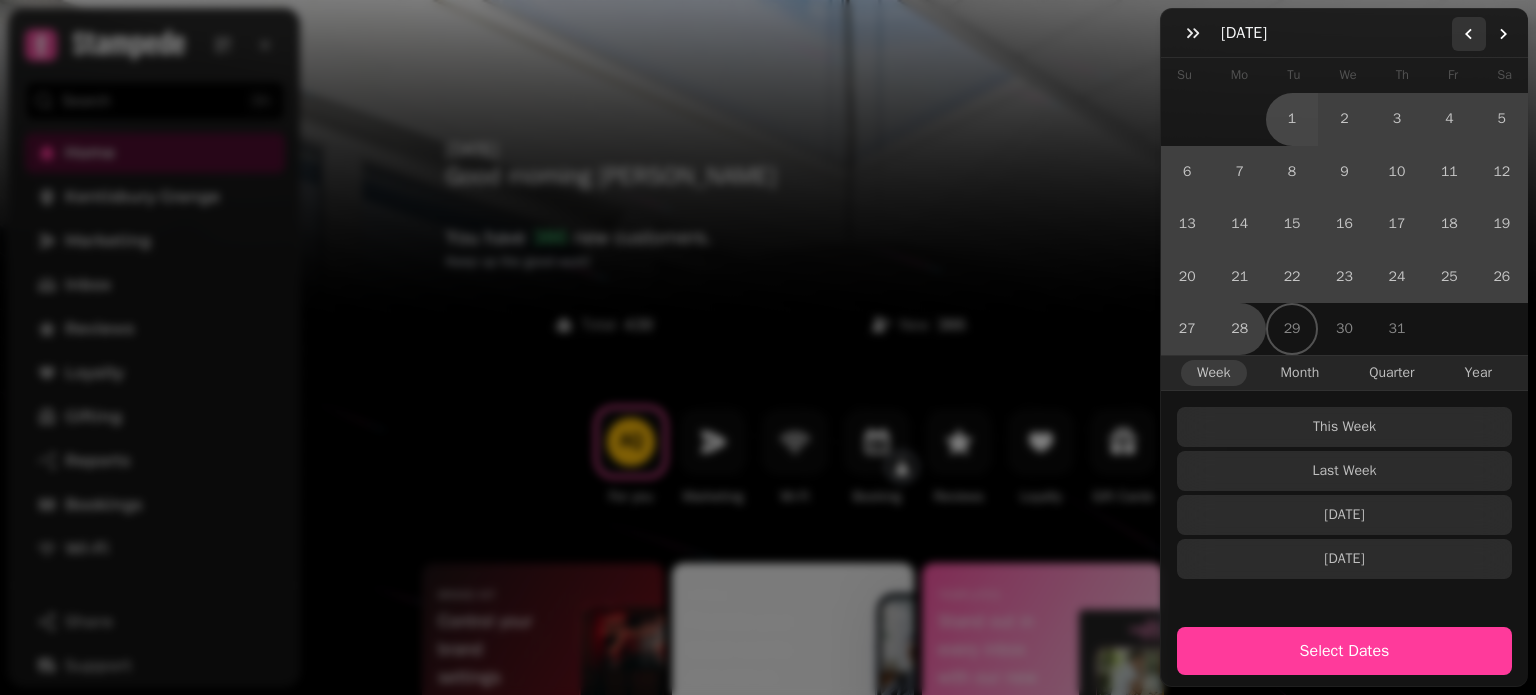 click 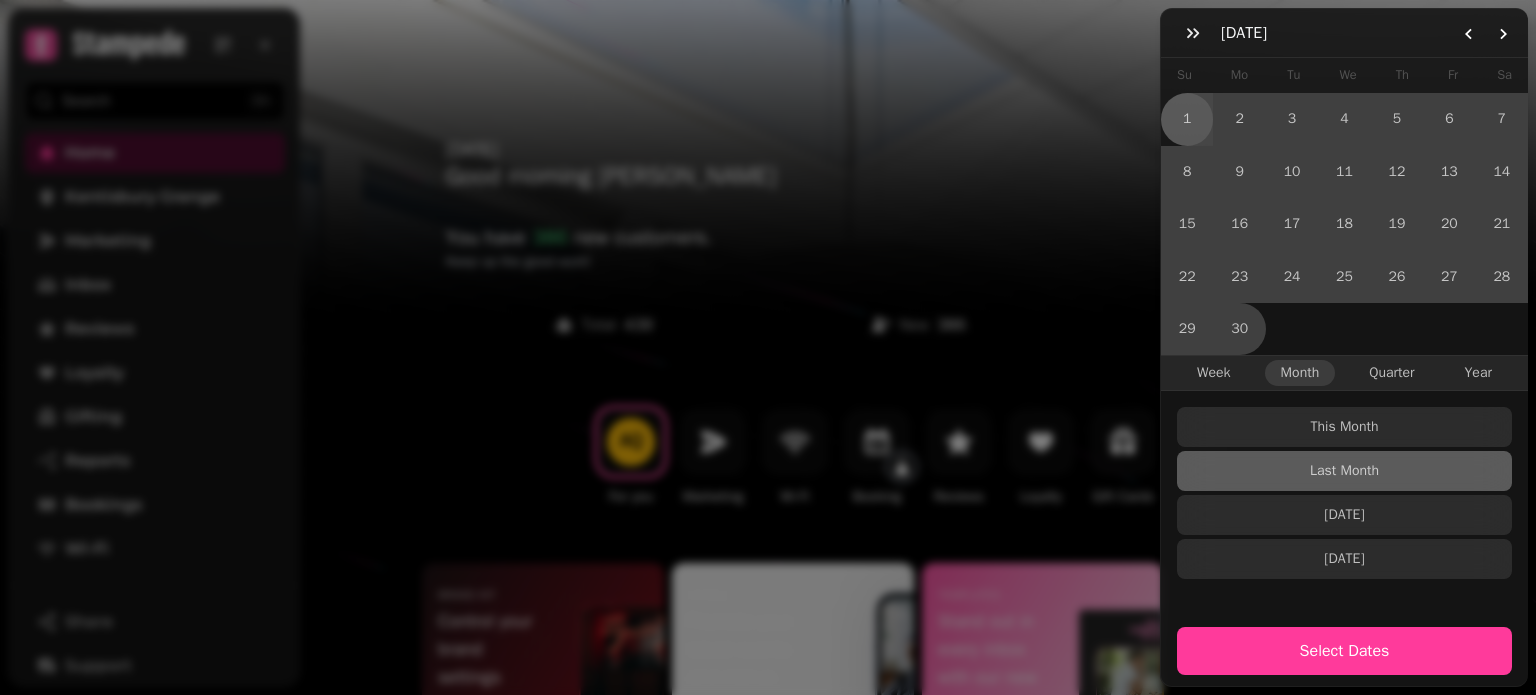 click on "1" at bounding box center (1187, 119) 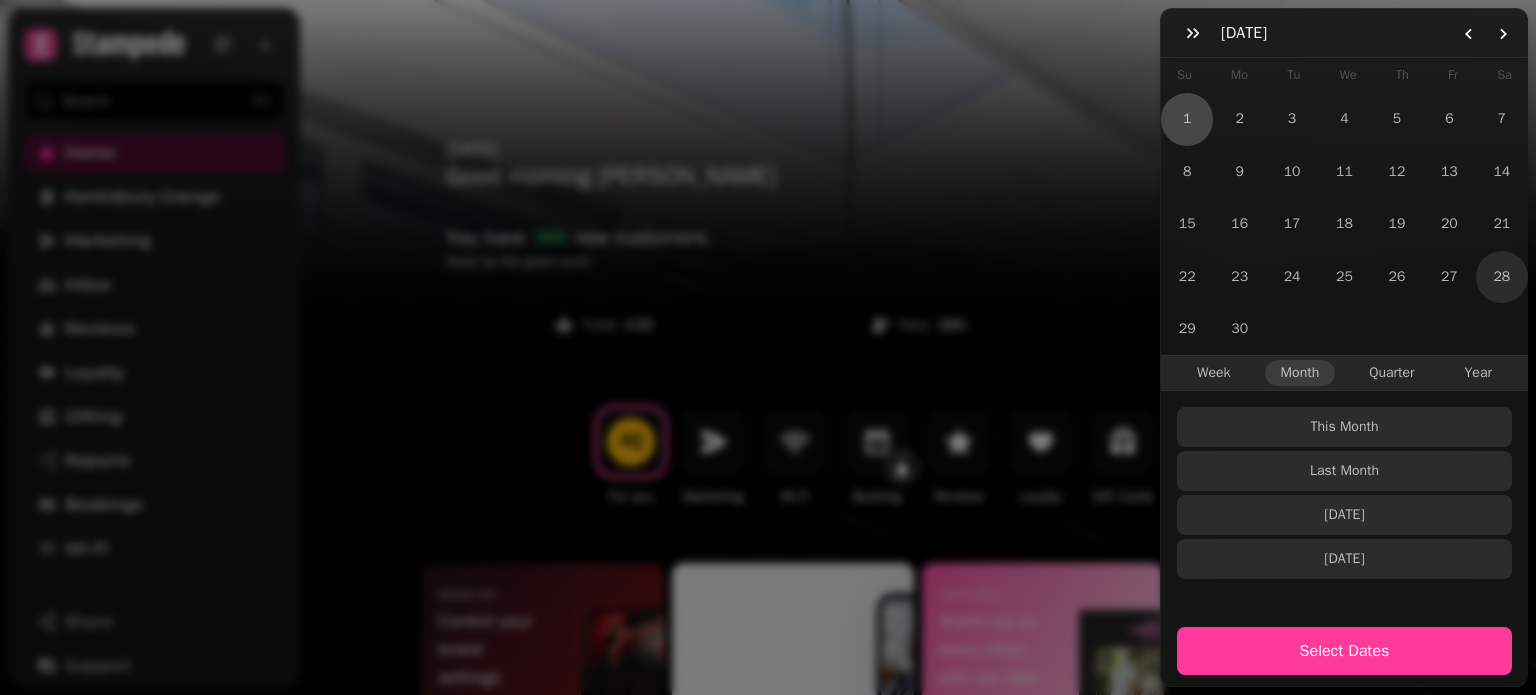click on "28" at bounding box center [1502, 277] 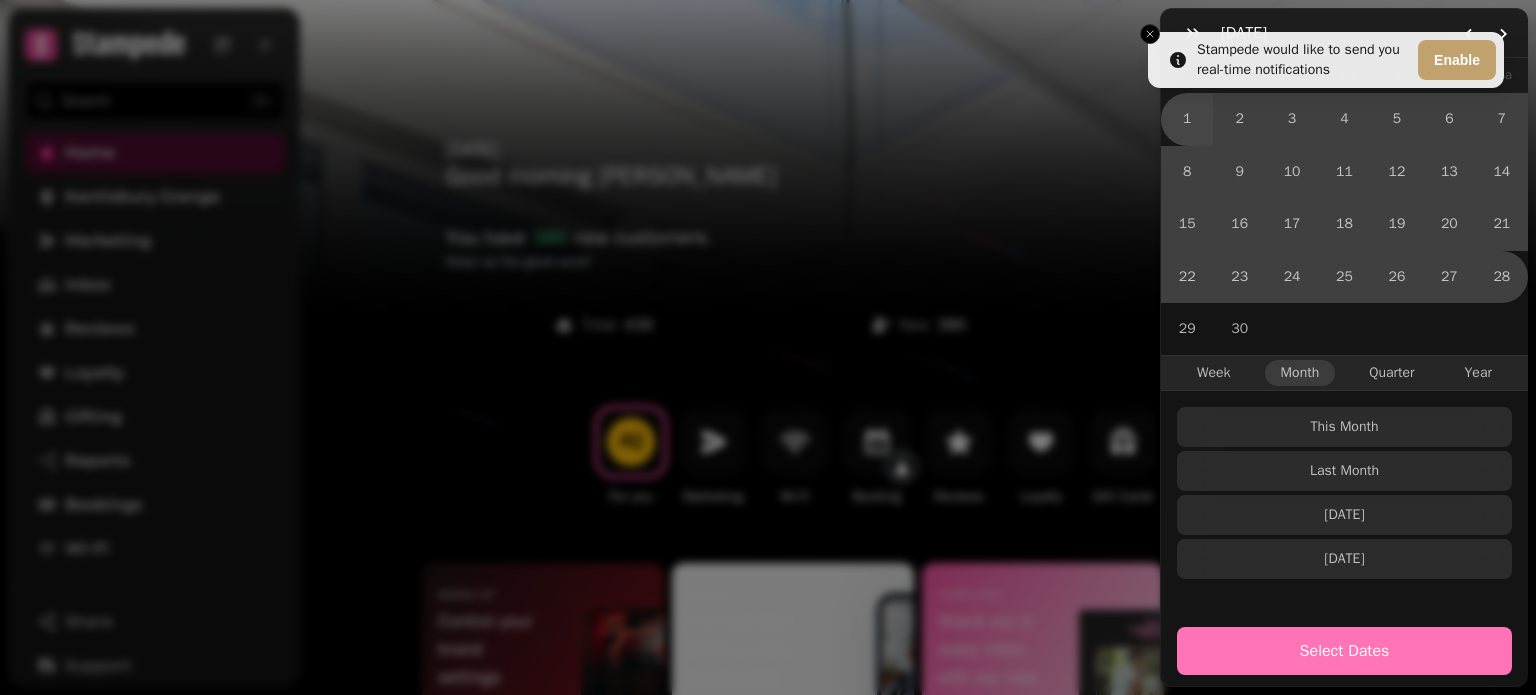click on "Select Dates" at bounding box center [1344, 651] 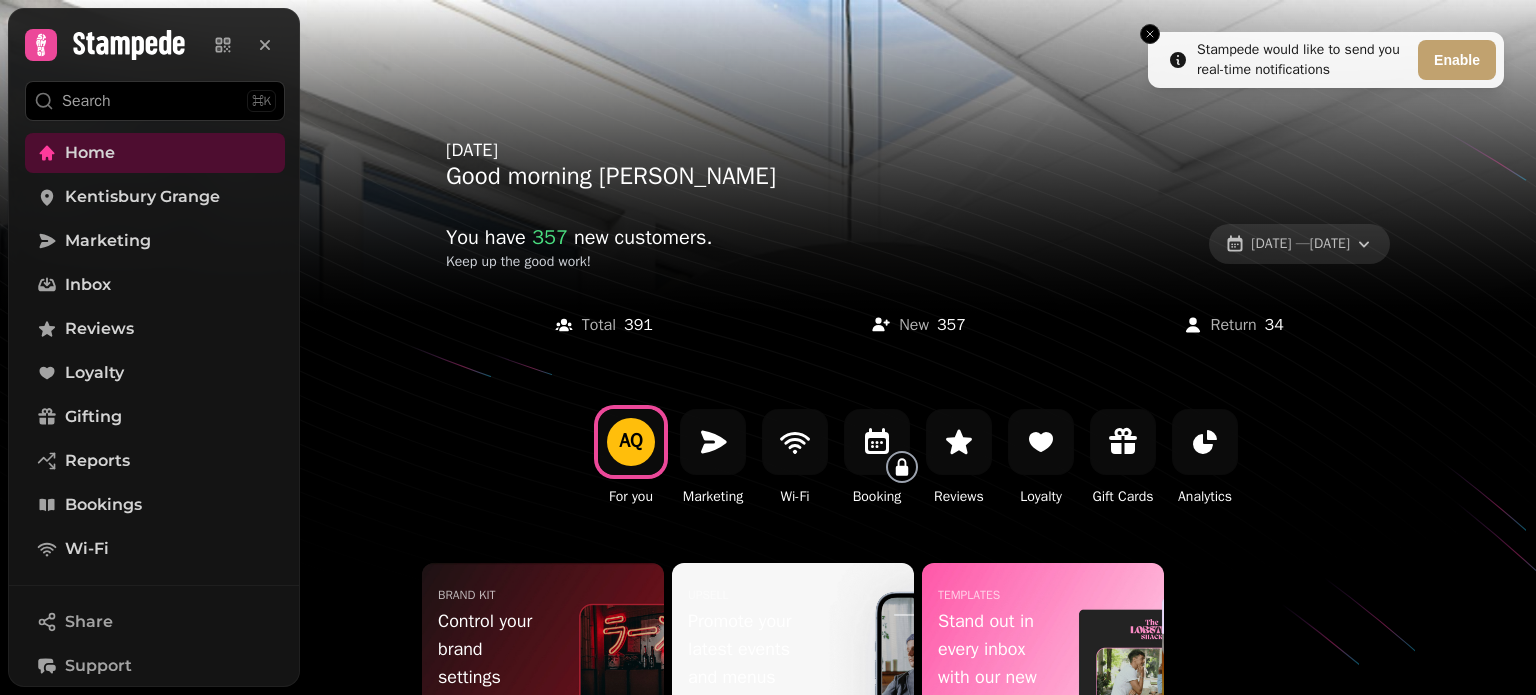 click on "[DATE]    —  [DATE]" at bounding box center [1300, 244] 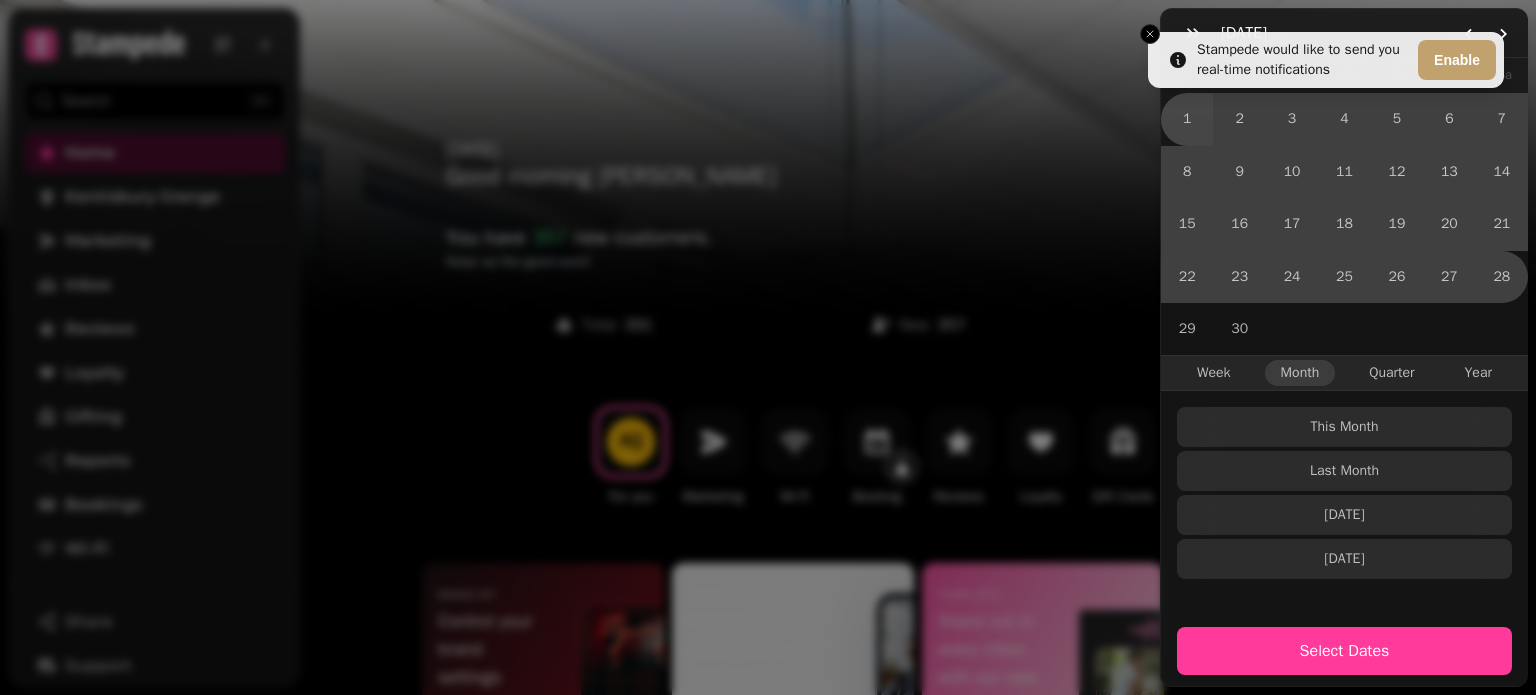 click on "June [DATE] Mo Tu We Th Fr Sa 1 2 3 4 5 6 7 8 9 10 11 12 13 14 15 16 17 18 19 20 21 22 23 24 25 26 27 28 29 30 Week Month Quarter Year This Month Last Month [DATE] [DATE] Select Dates [DATE]   -   [DATE]" at bounding box center (768, 363) 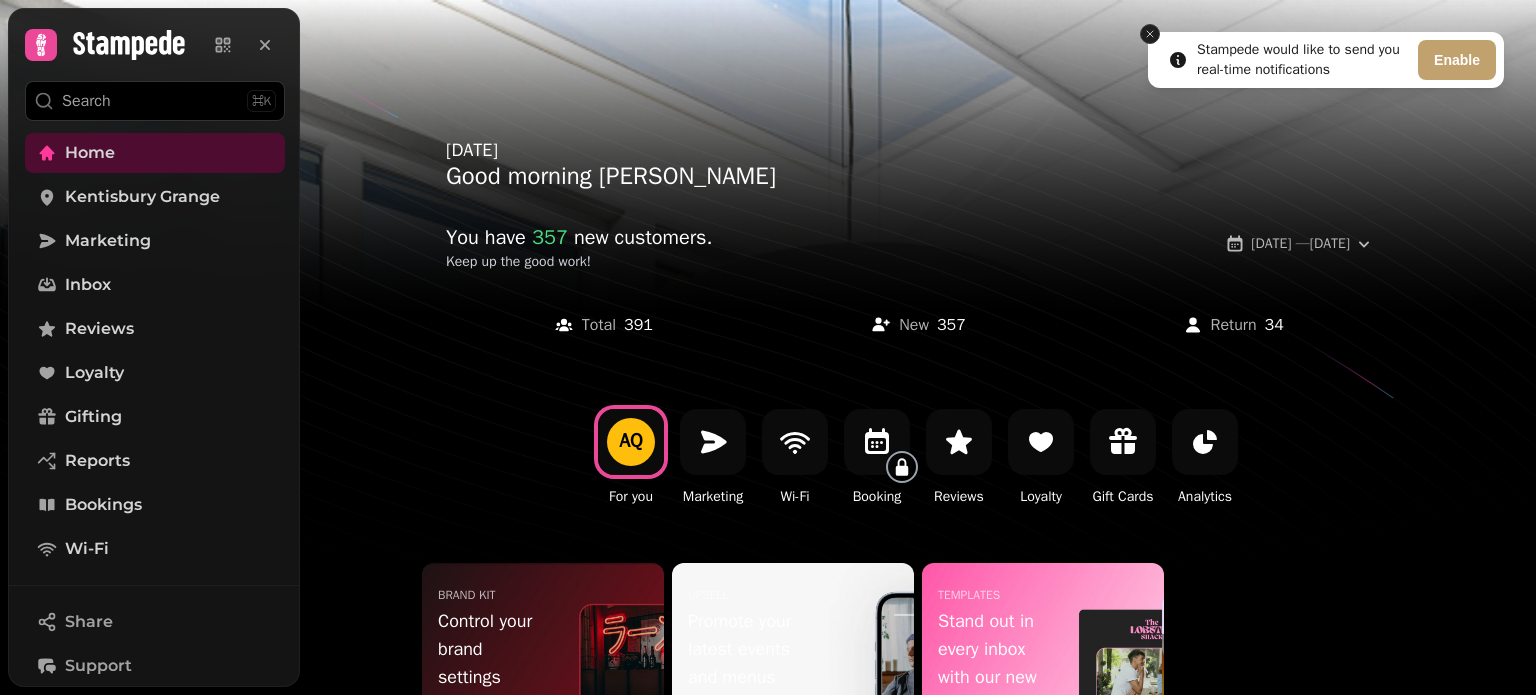 click 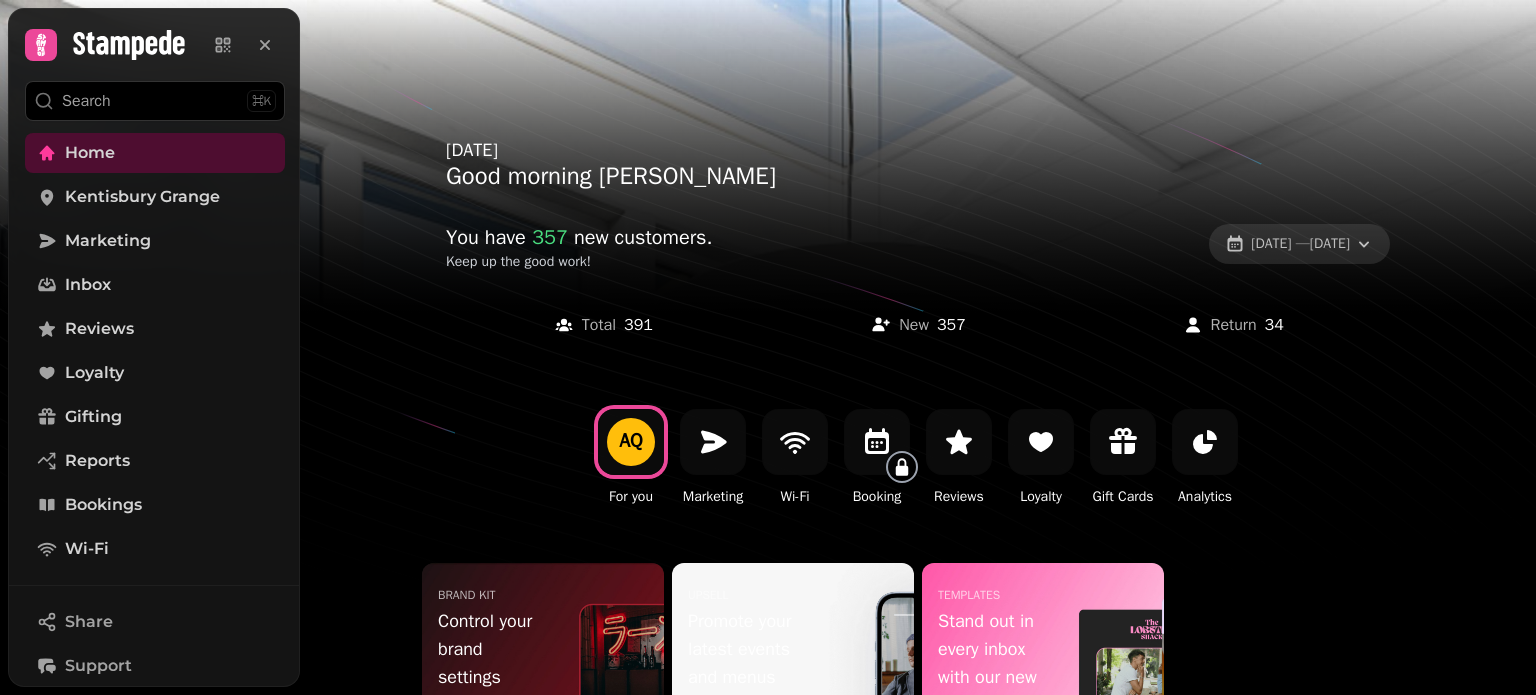 click on "[DATE]    —  [DATE]" at bounding box center (1300, 244) 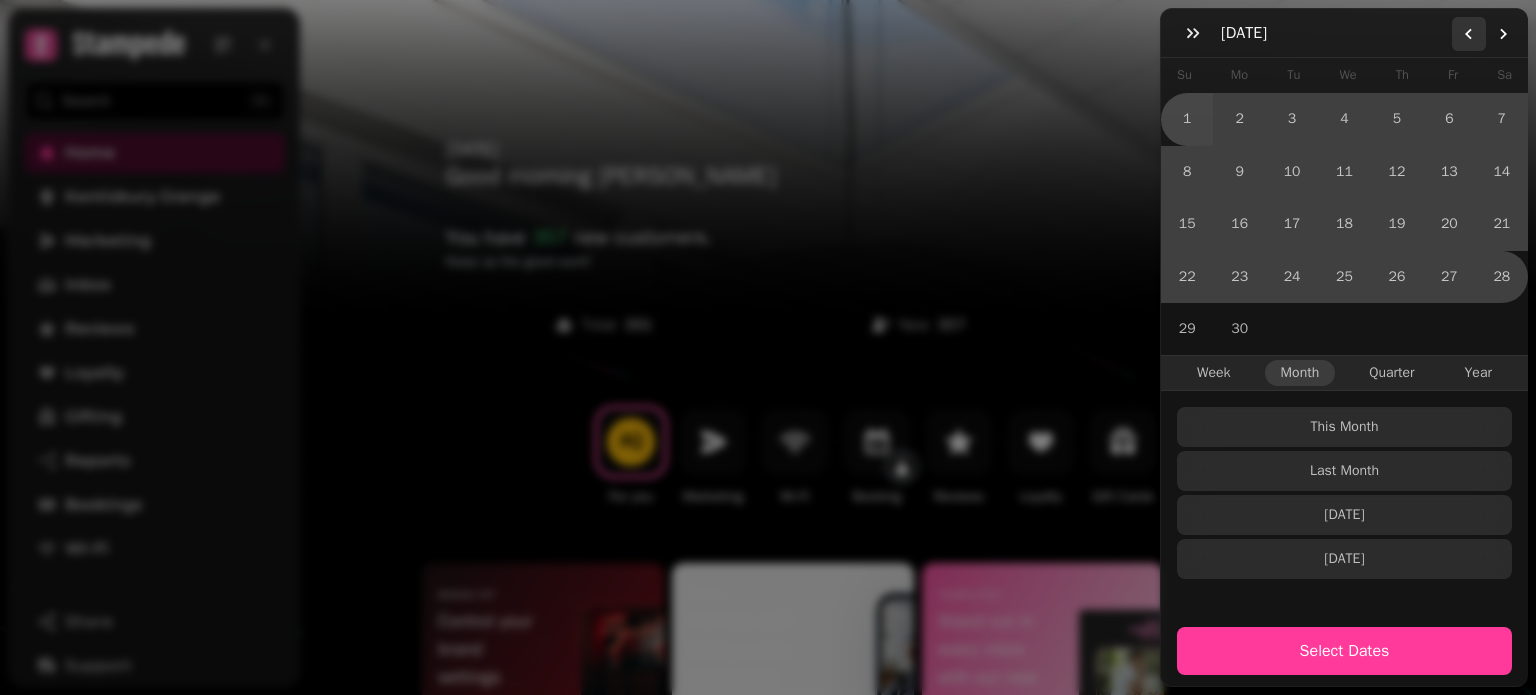 click 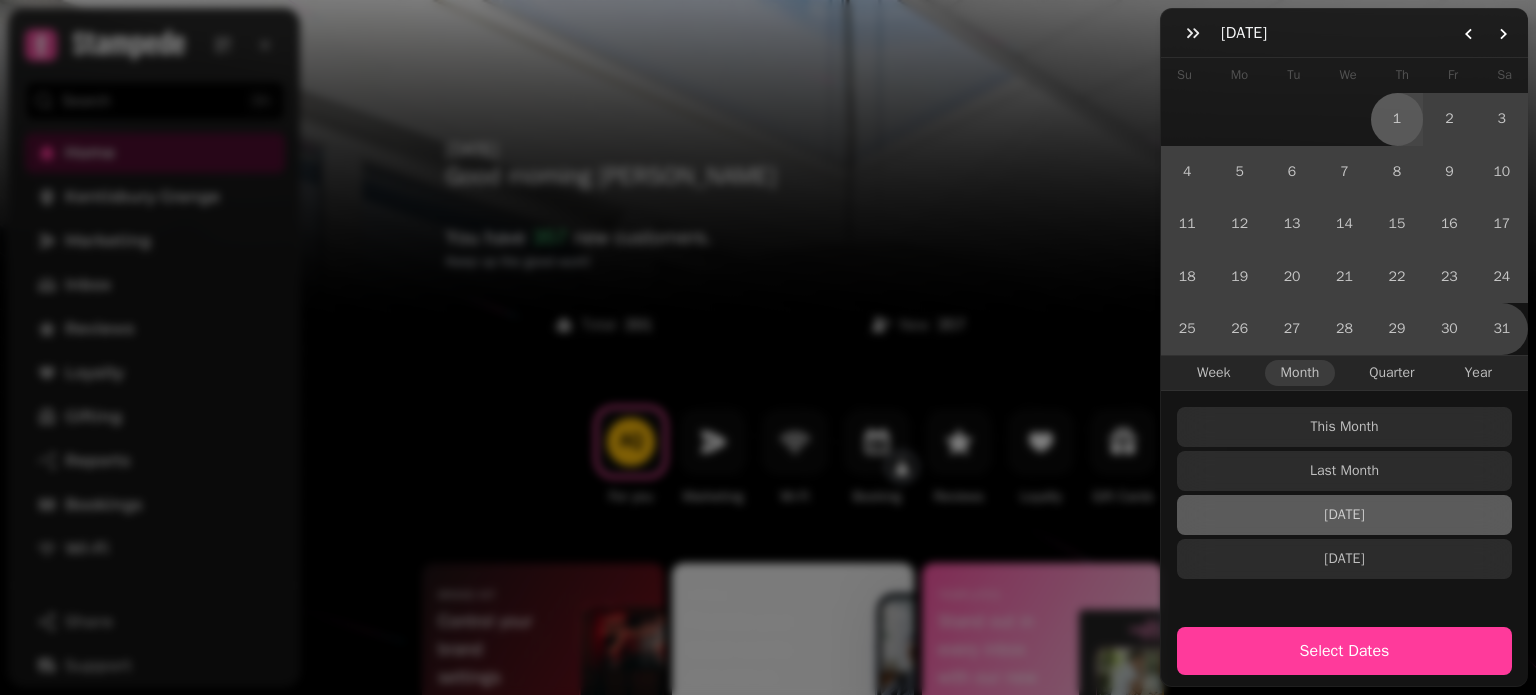 click on "1" at bounding box center [1397, 119] 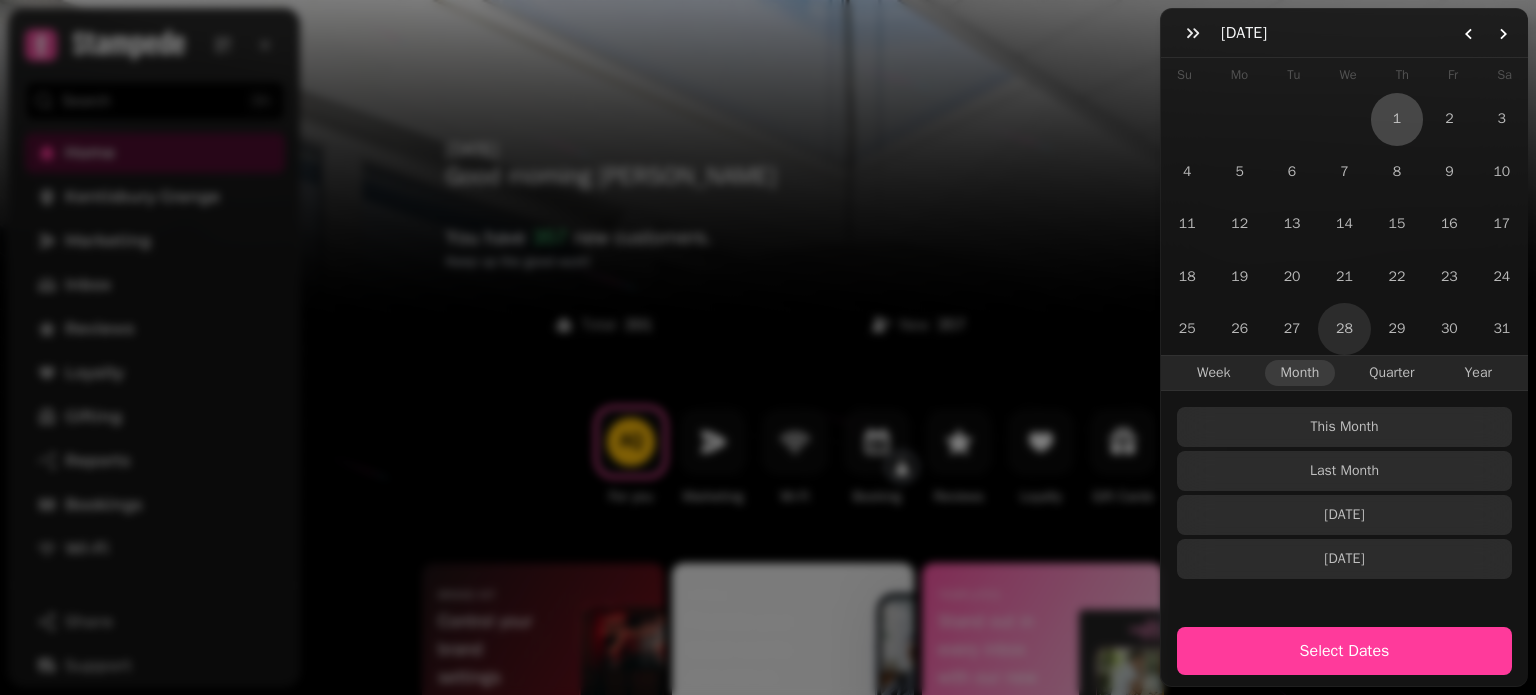click on "28" at bounding box center (1344, 329) 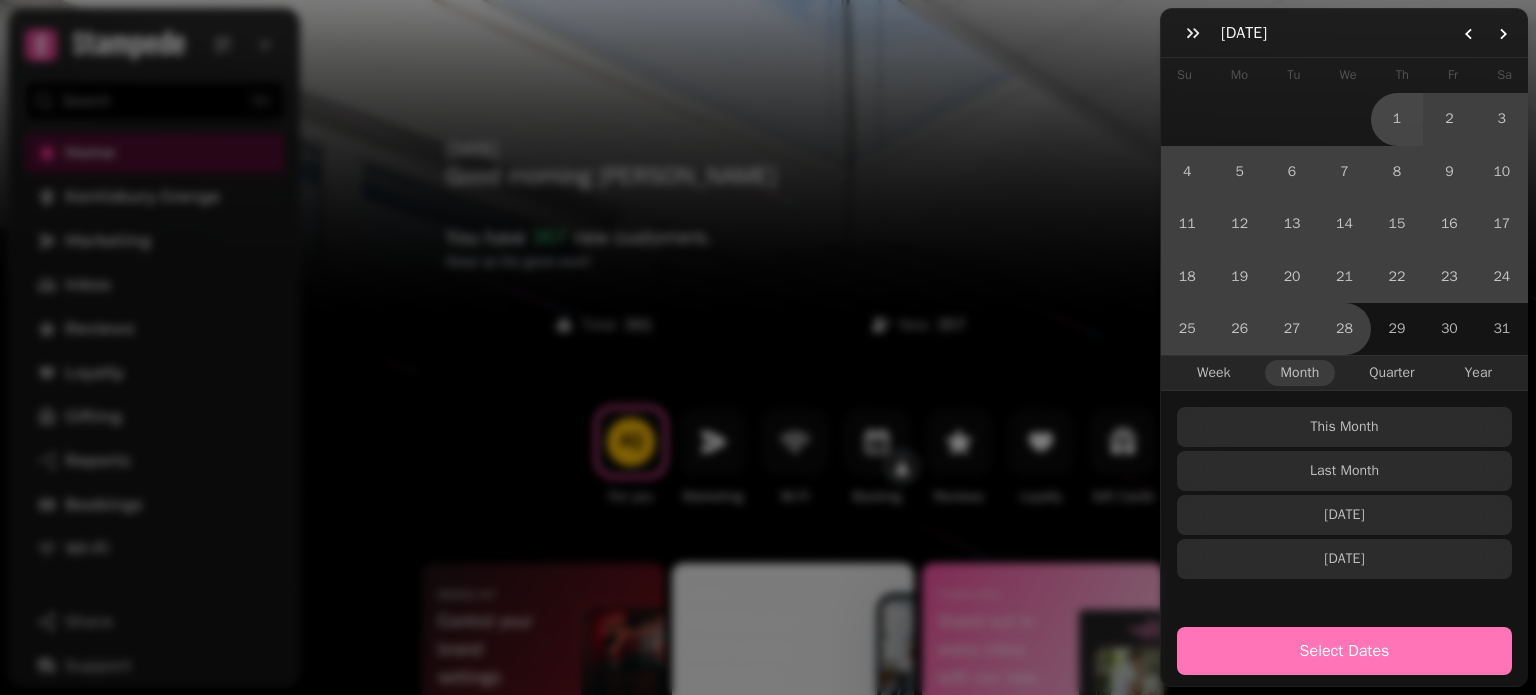 click on "Select Dates" at bounding box center [1344, 651] 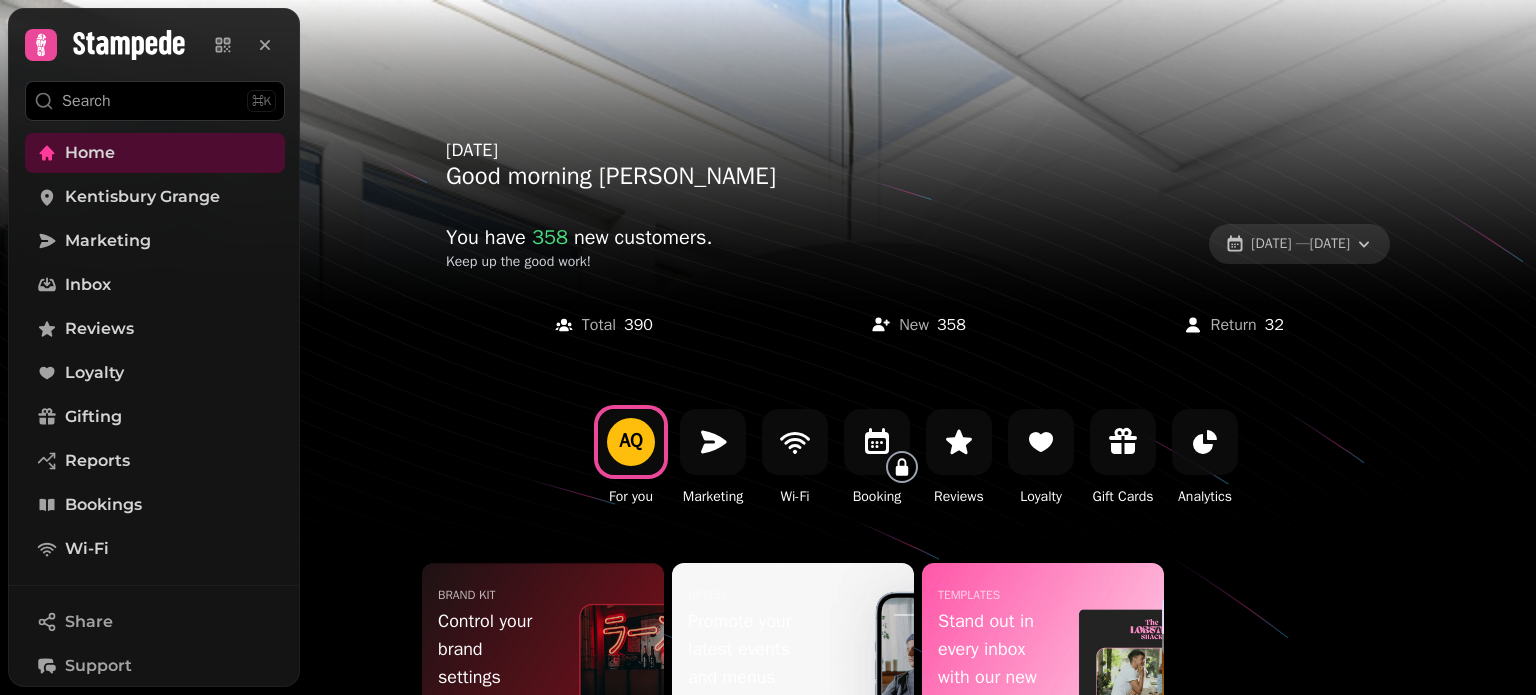 click on "[DATE]    —  [DATE]" at bounding box center (1300, 244) 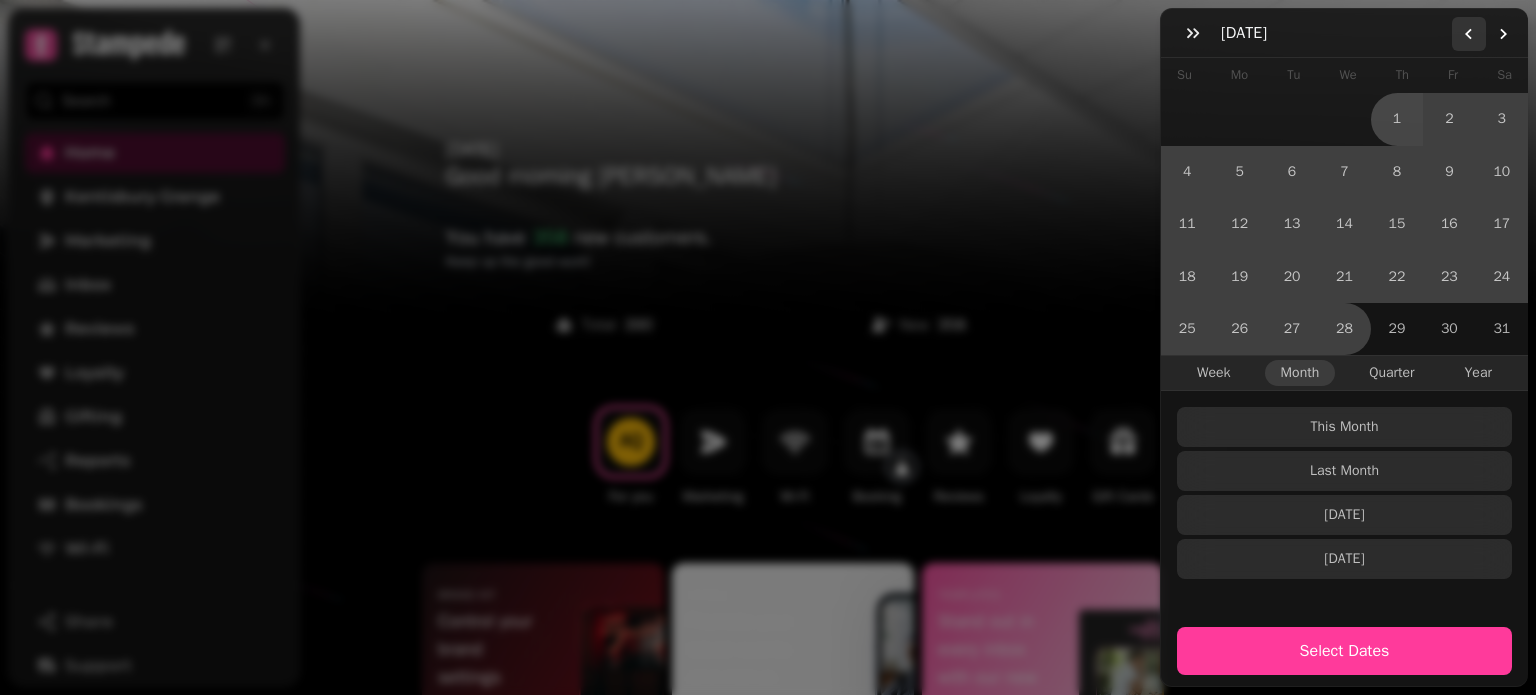 click 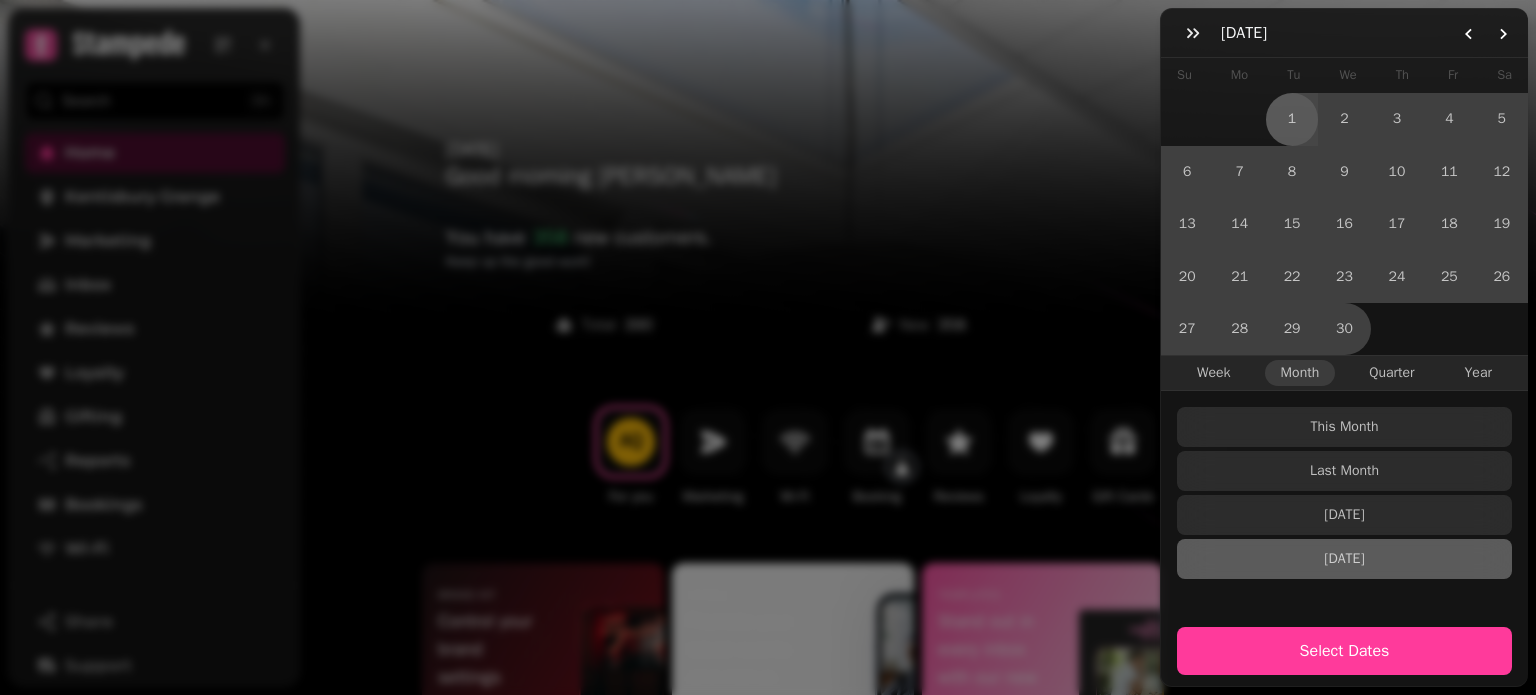 click on "1" at bounding box center [1292, 119] 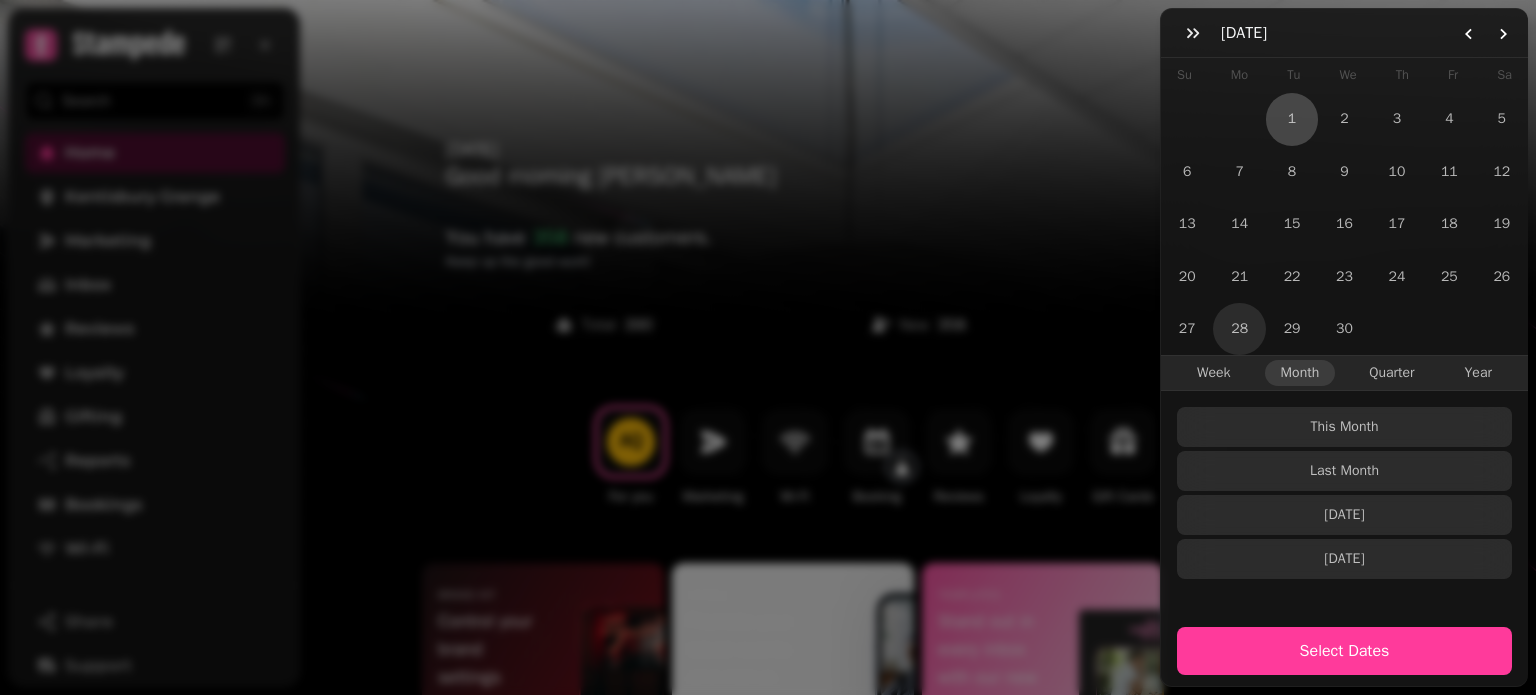 click on "28" at bounding box center [1239, 329] 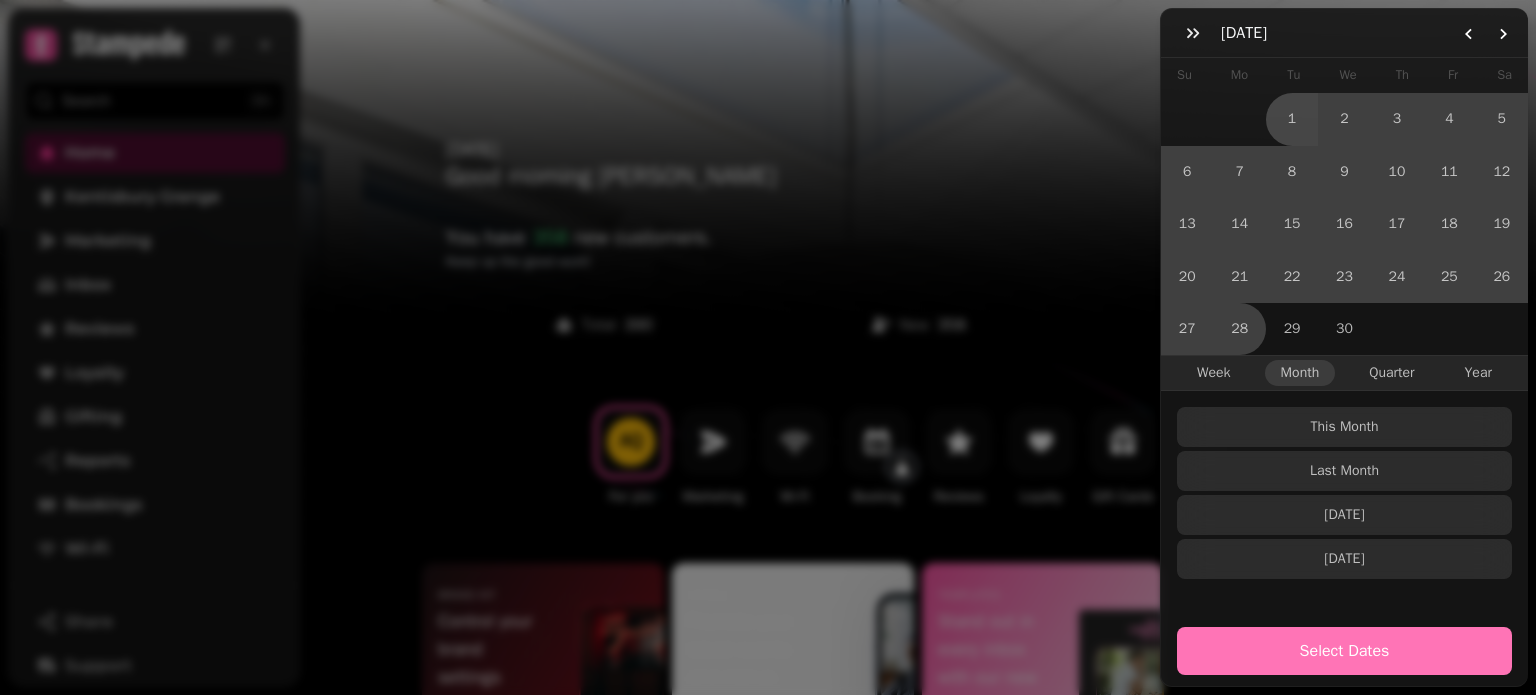 click on "Select Dates" at bounding box center [1344, 651] 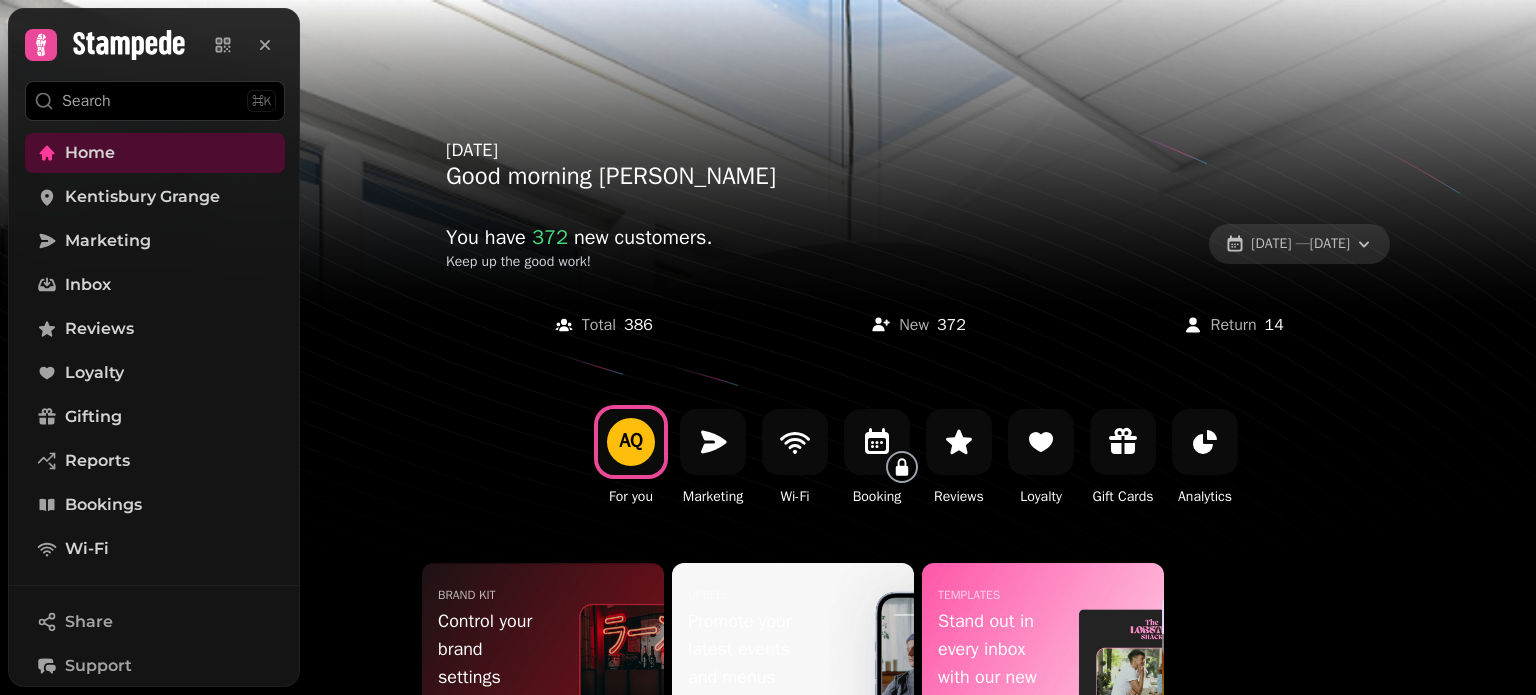 click on "[DATE]    —  [DATE]" at bounding box center (1300, 244) 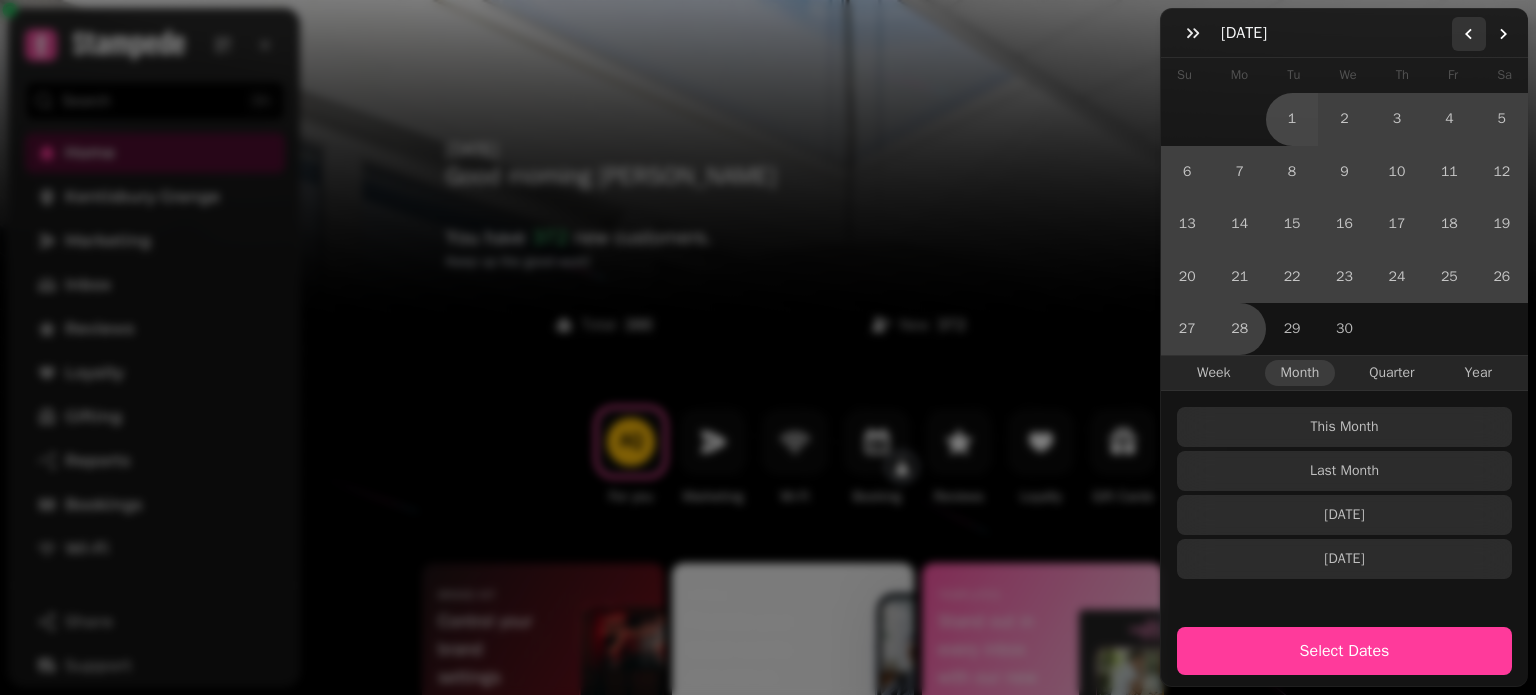 click 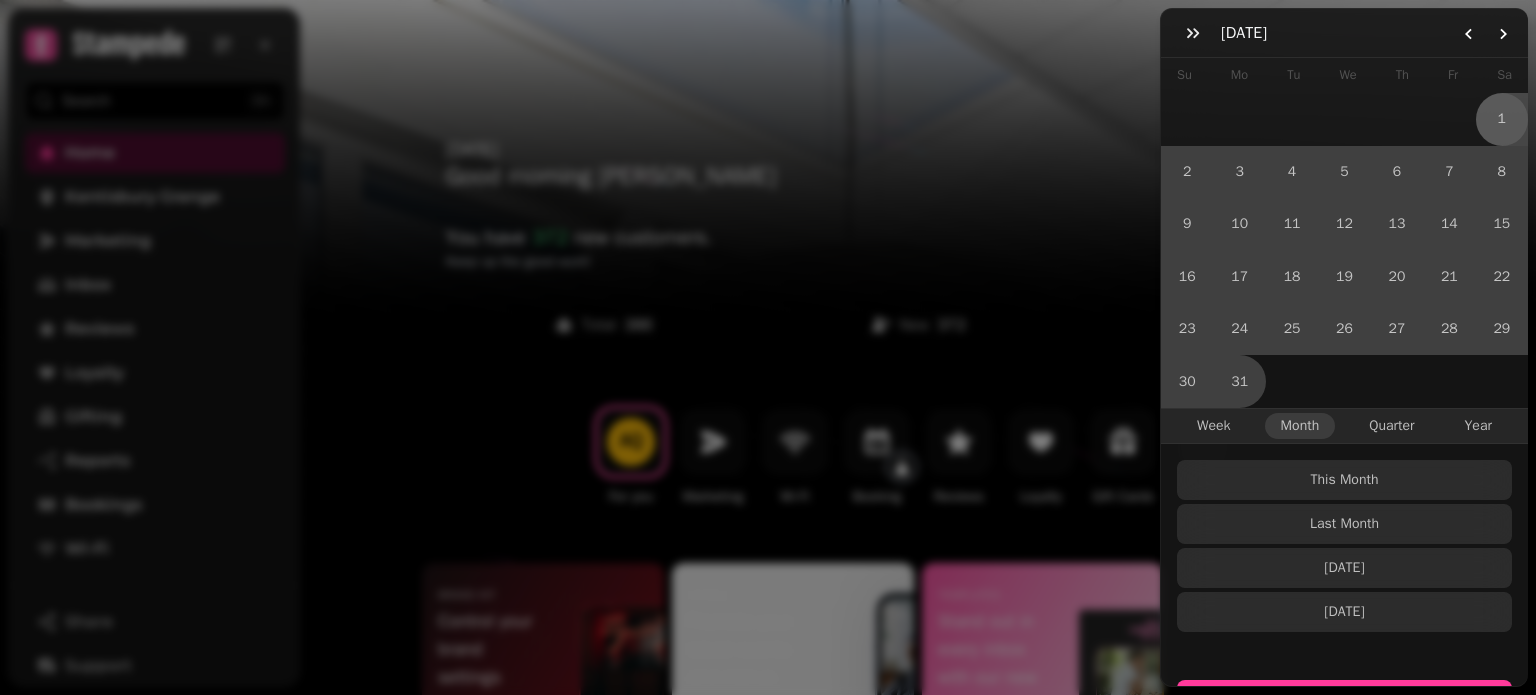click on "1" at bounding box center [1502, 119] 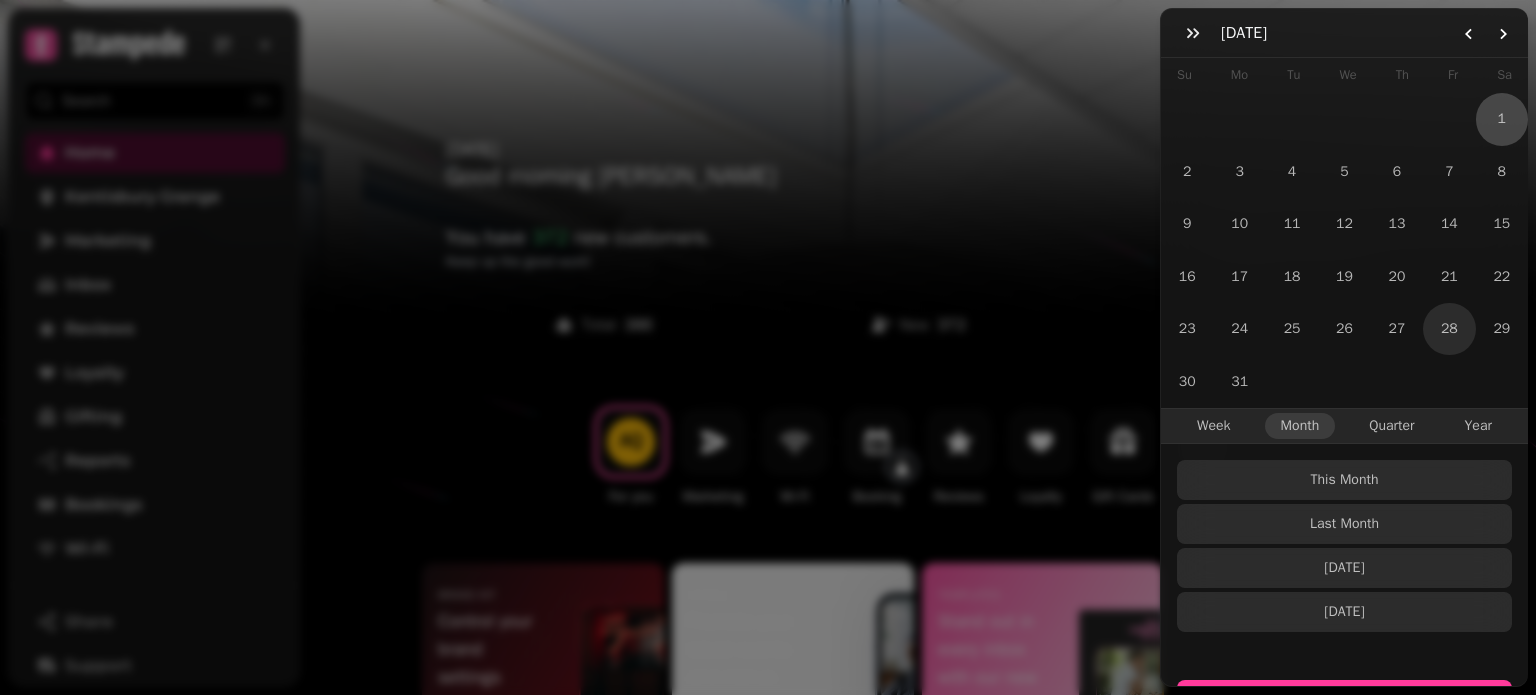 click on "28" at bounding box center [1449, 329] 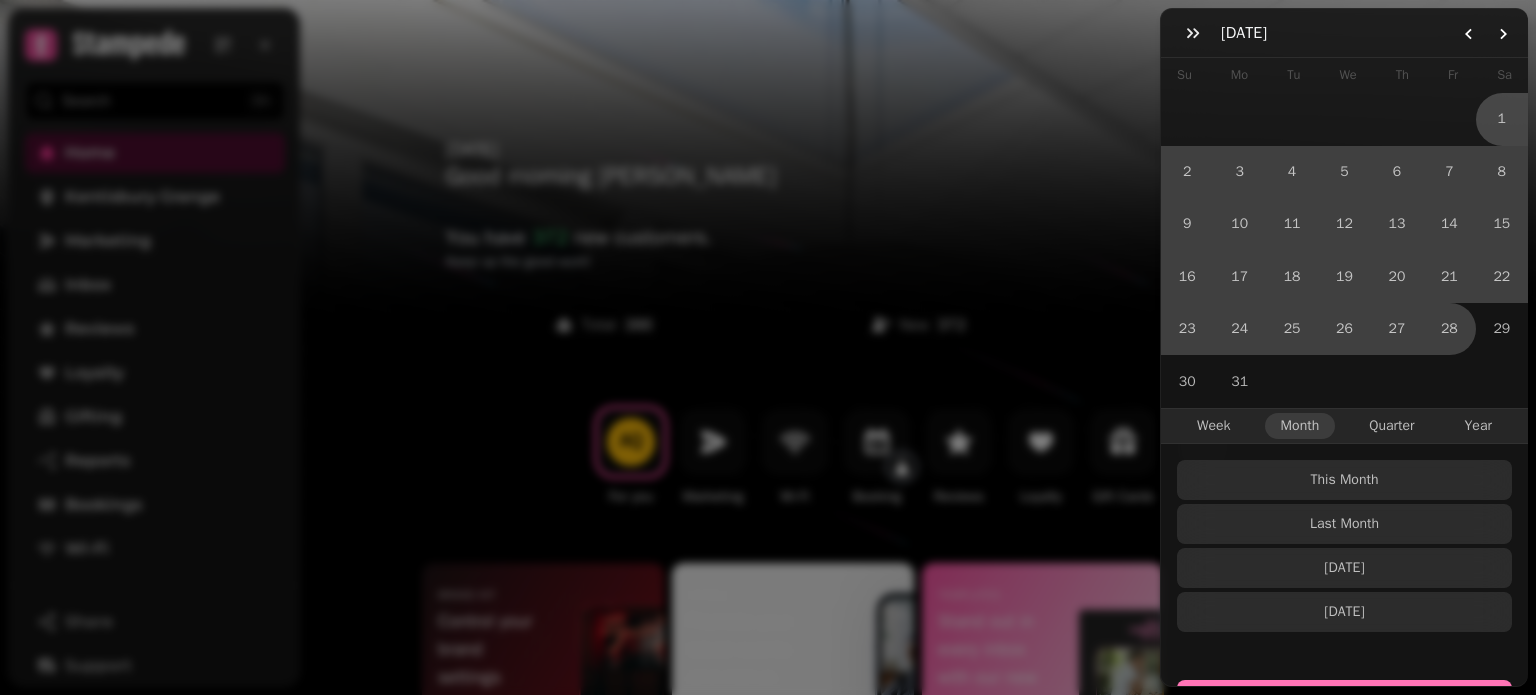 click on "Select Dates" at bounding box center [1344, 704] 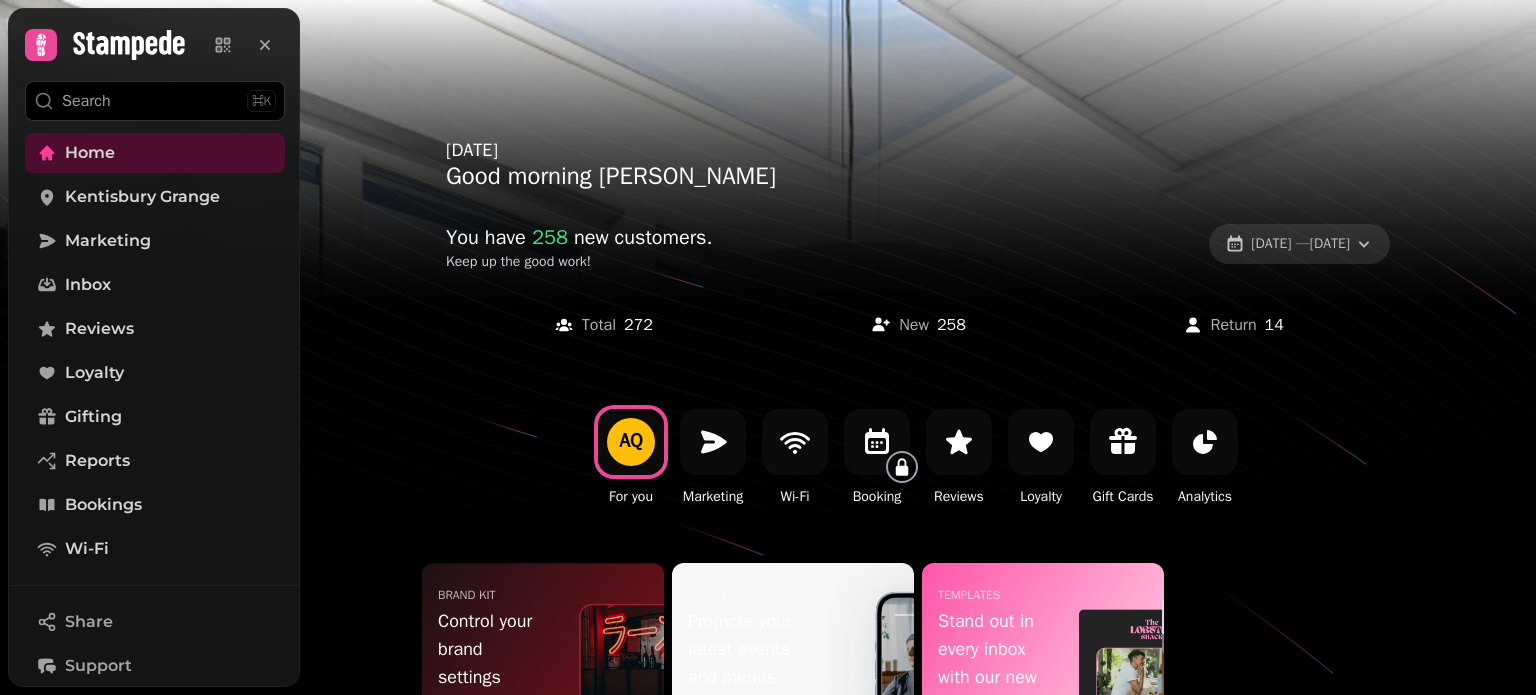 click on "[DATE]    —  [DATE]" at bounding box center [1300, 244] 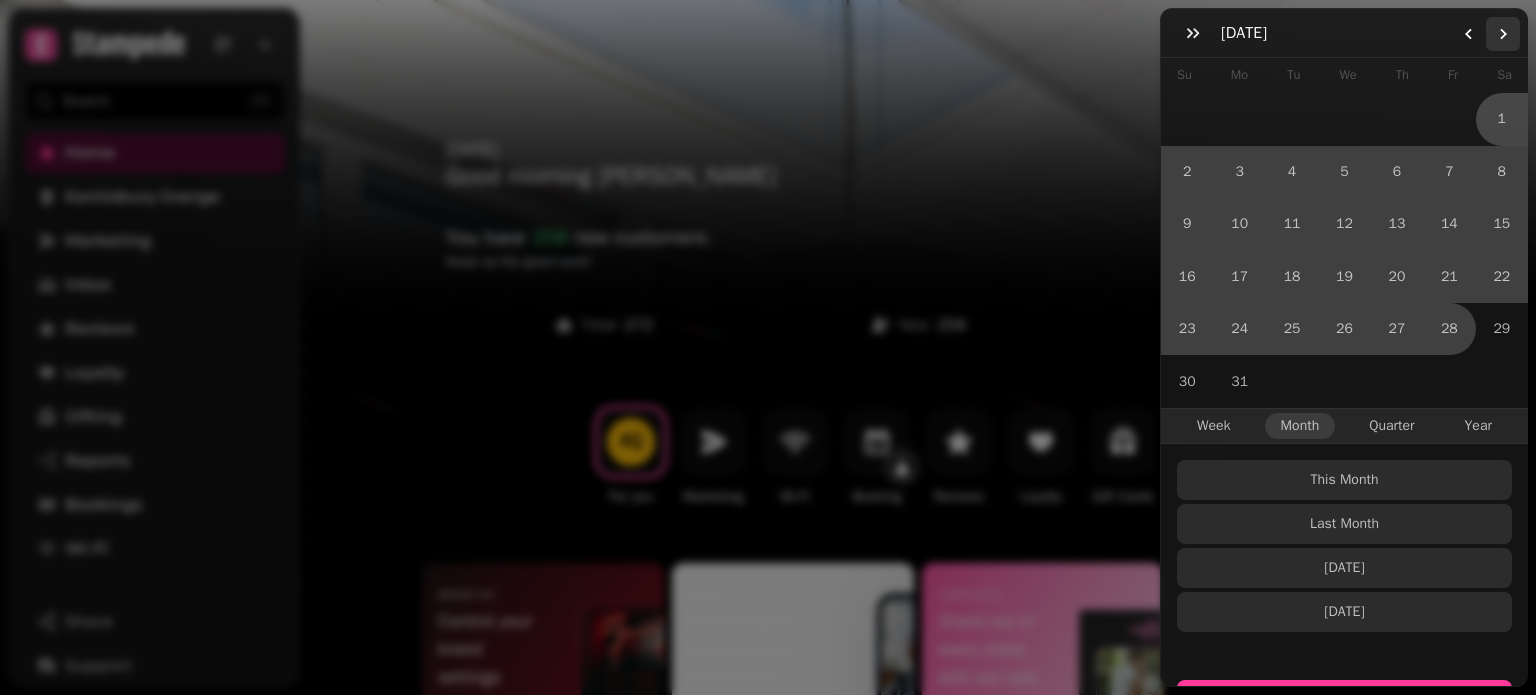 click 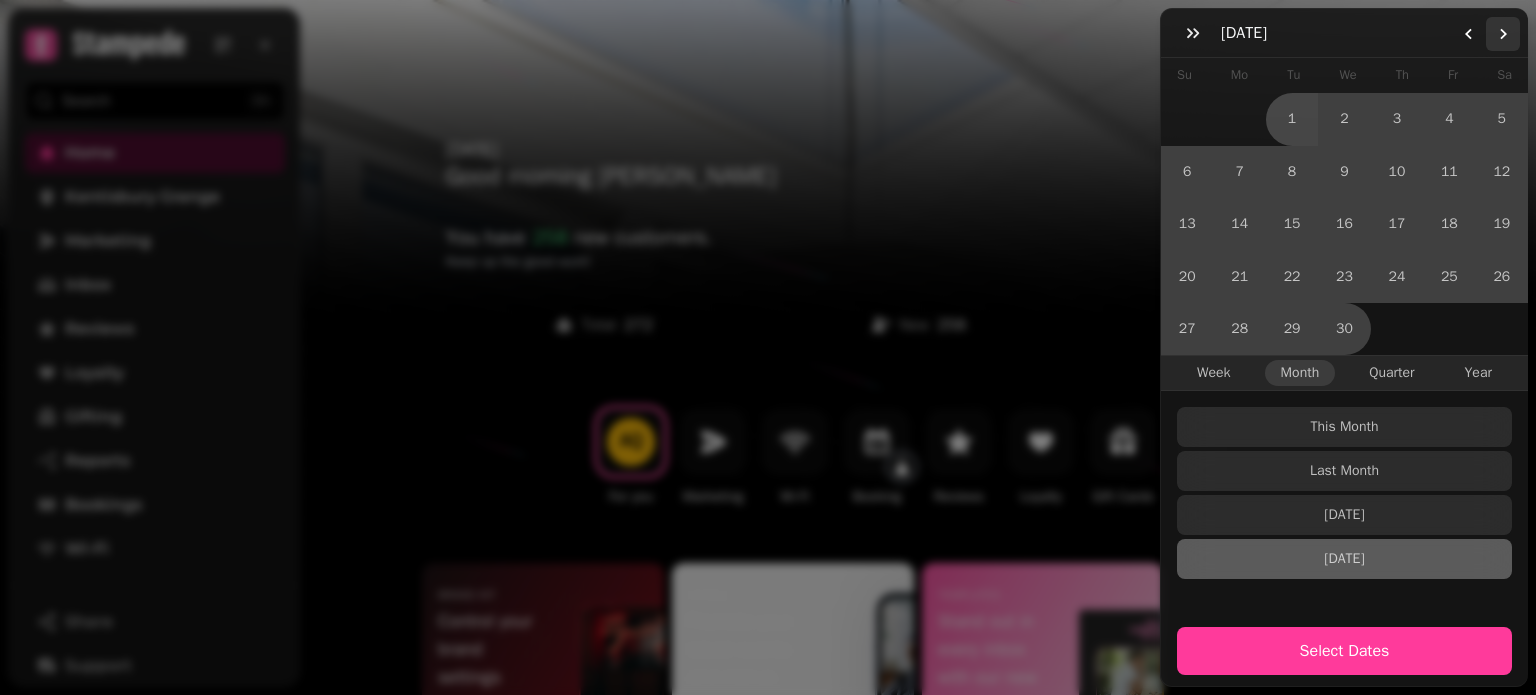 click 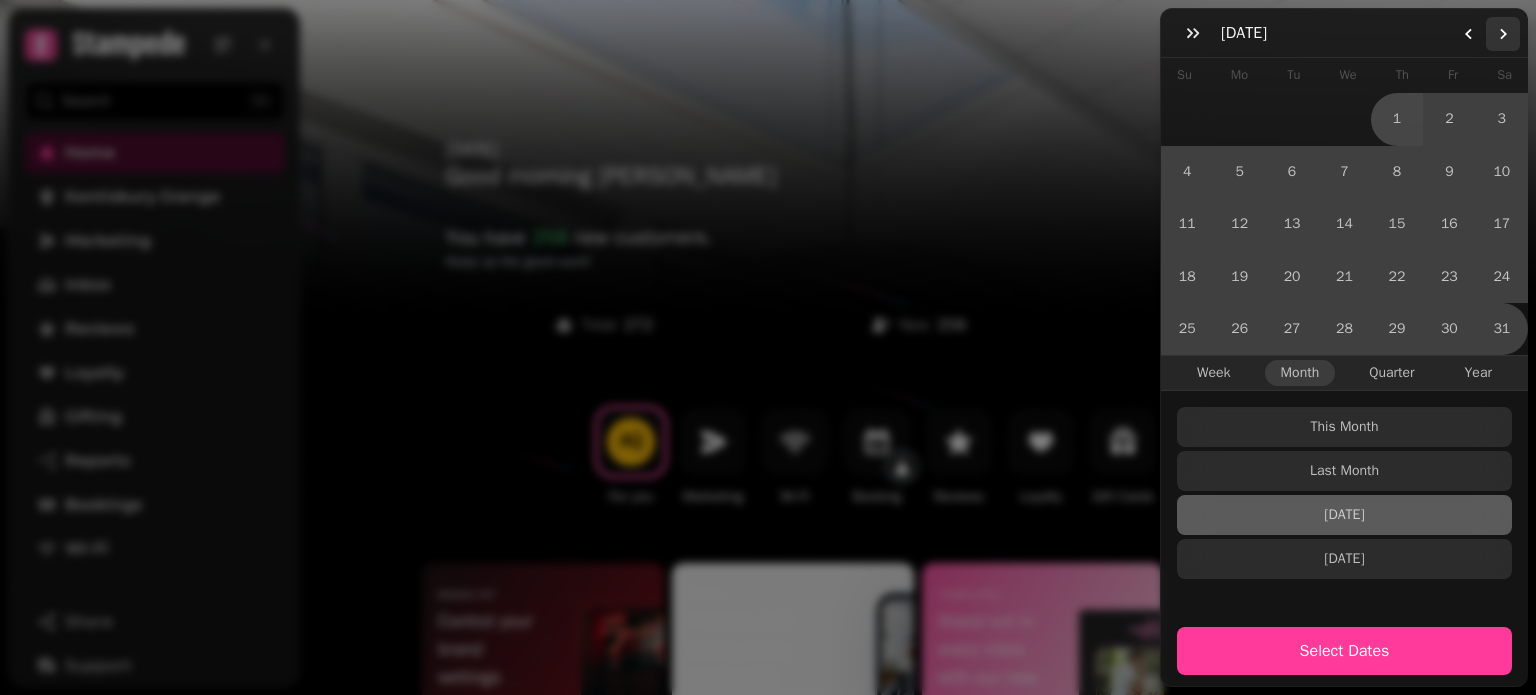 click 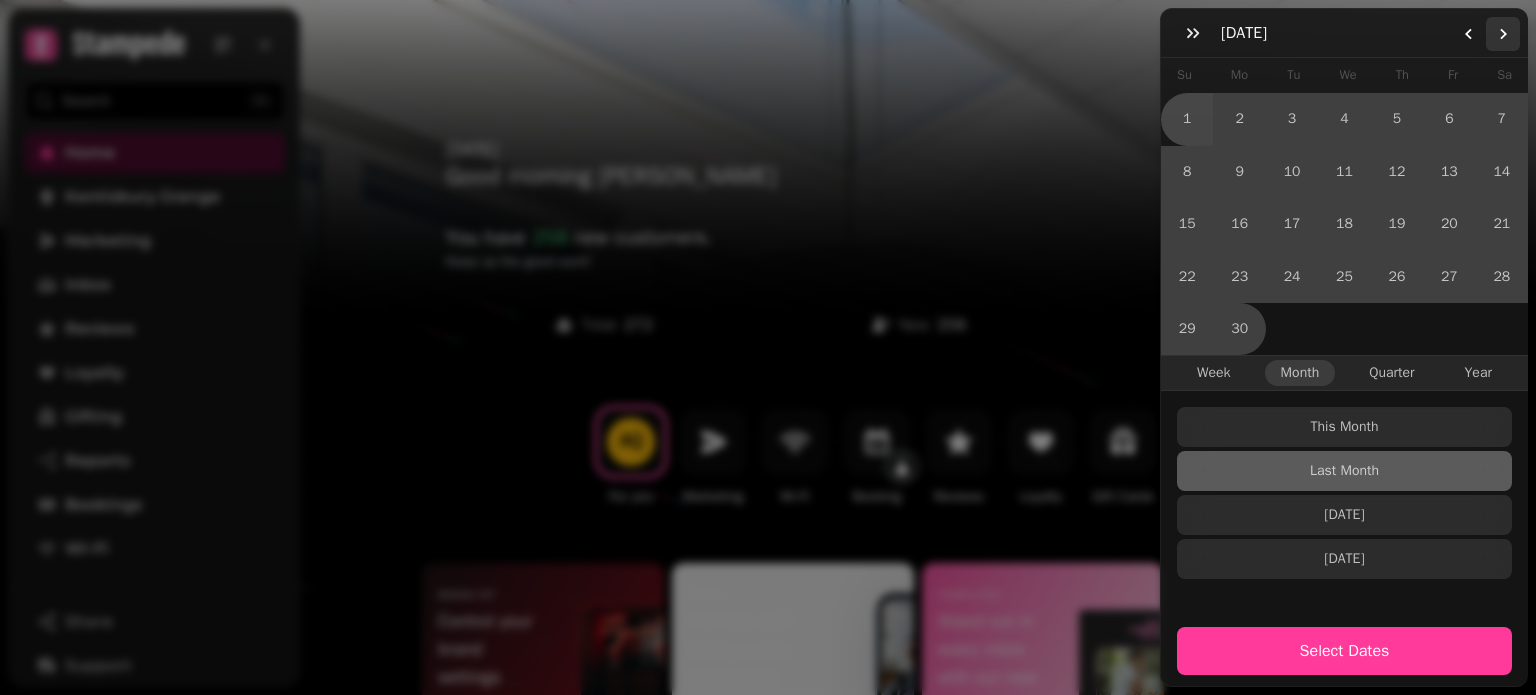 click 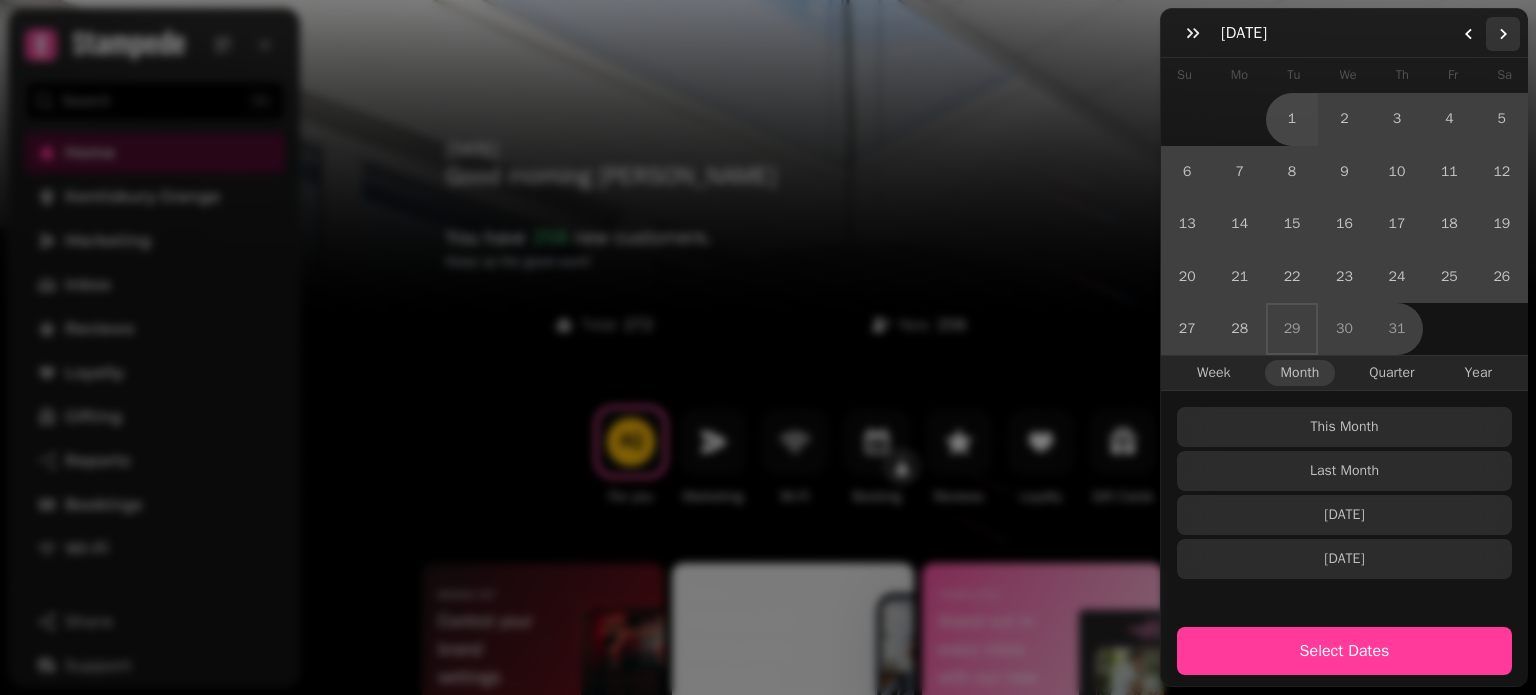 click 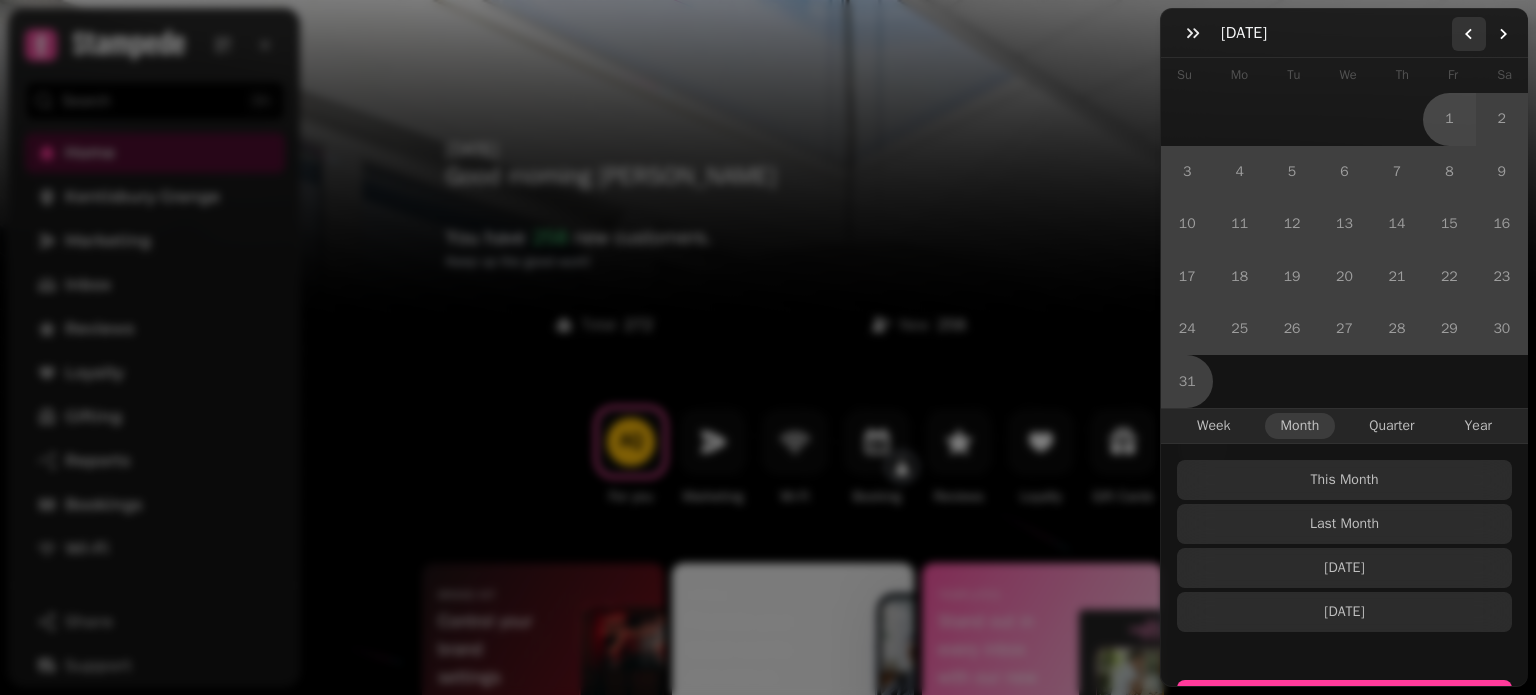 click 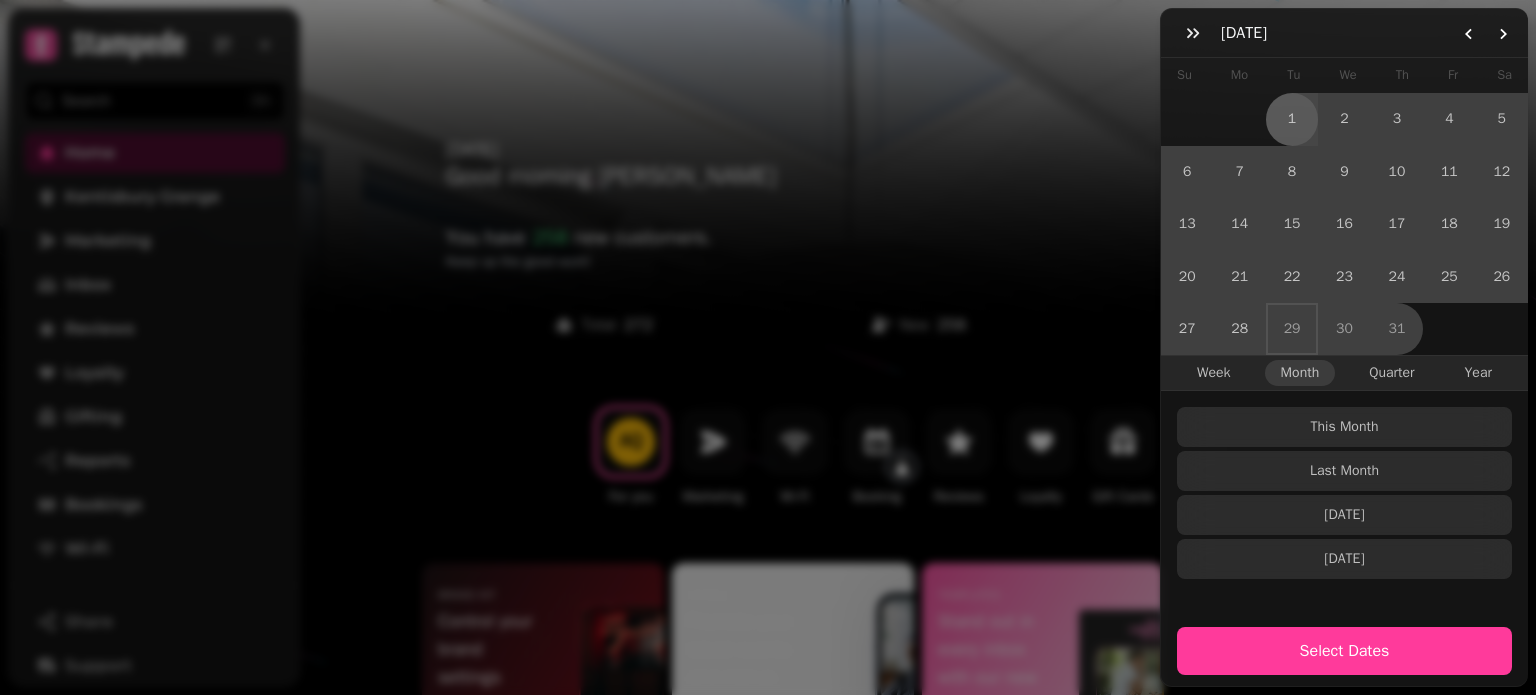 click on "1" at bounding box center (1292, 119) 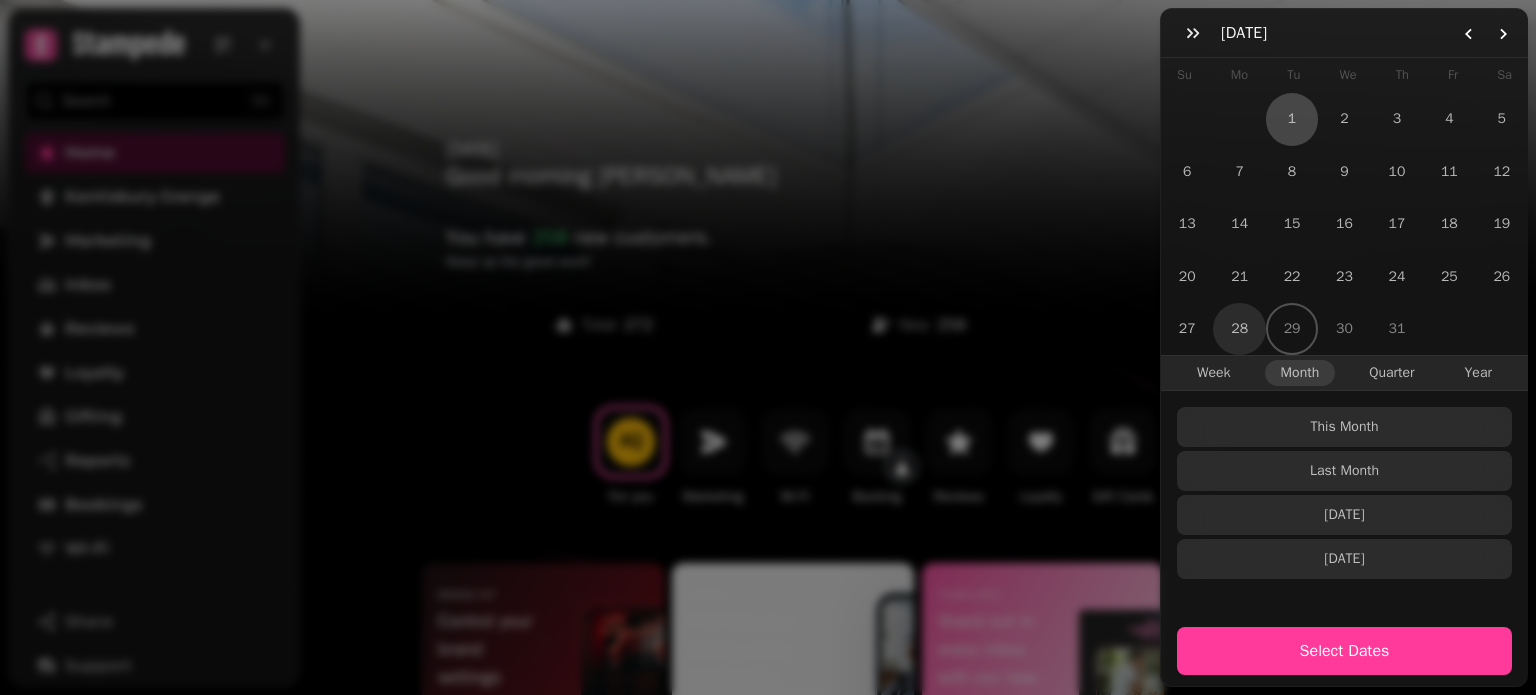 click on "28" at bounding box center (1239, 329) 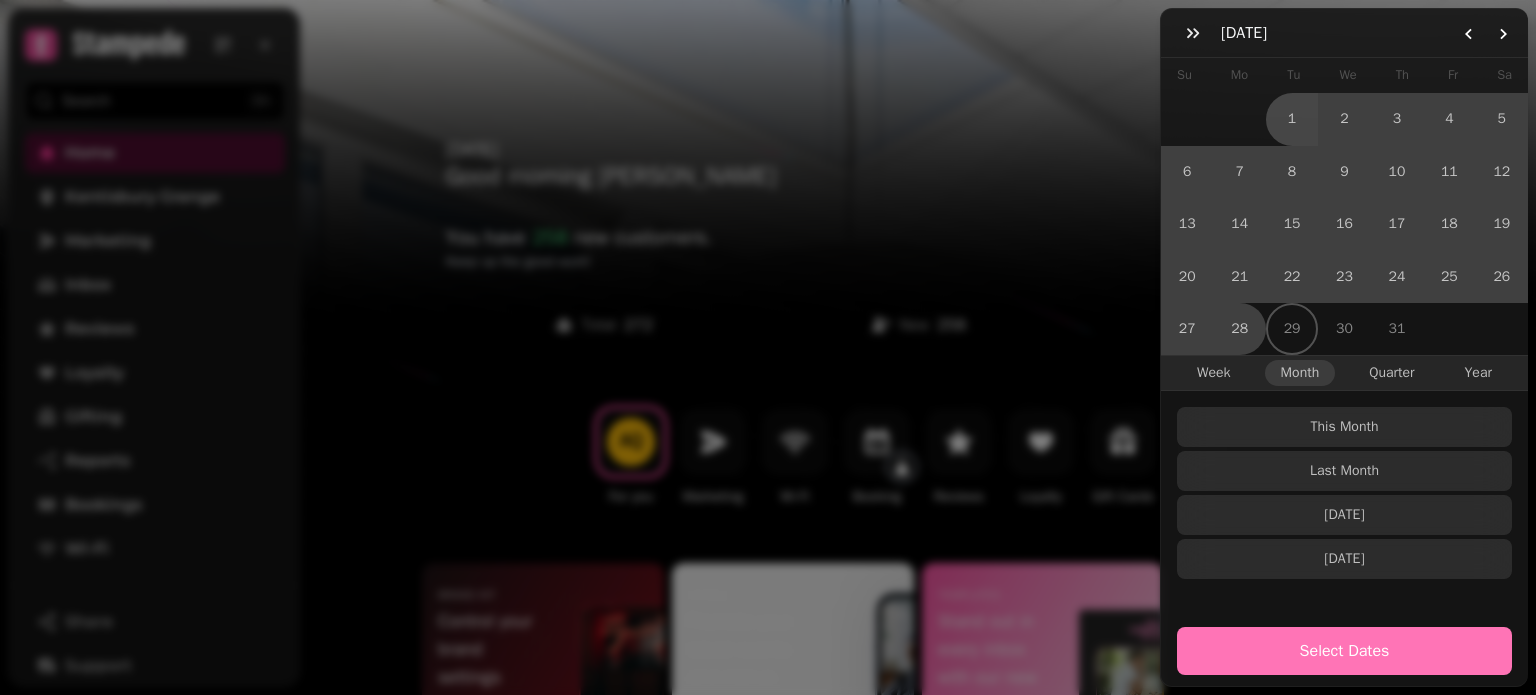 click on "Select Dates" at bounding box center [1344, 651] 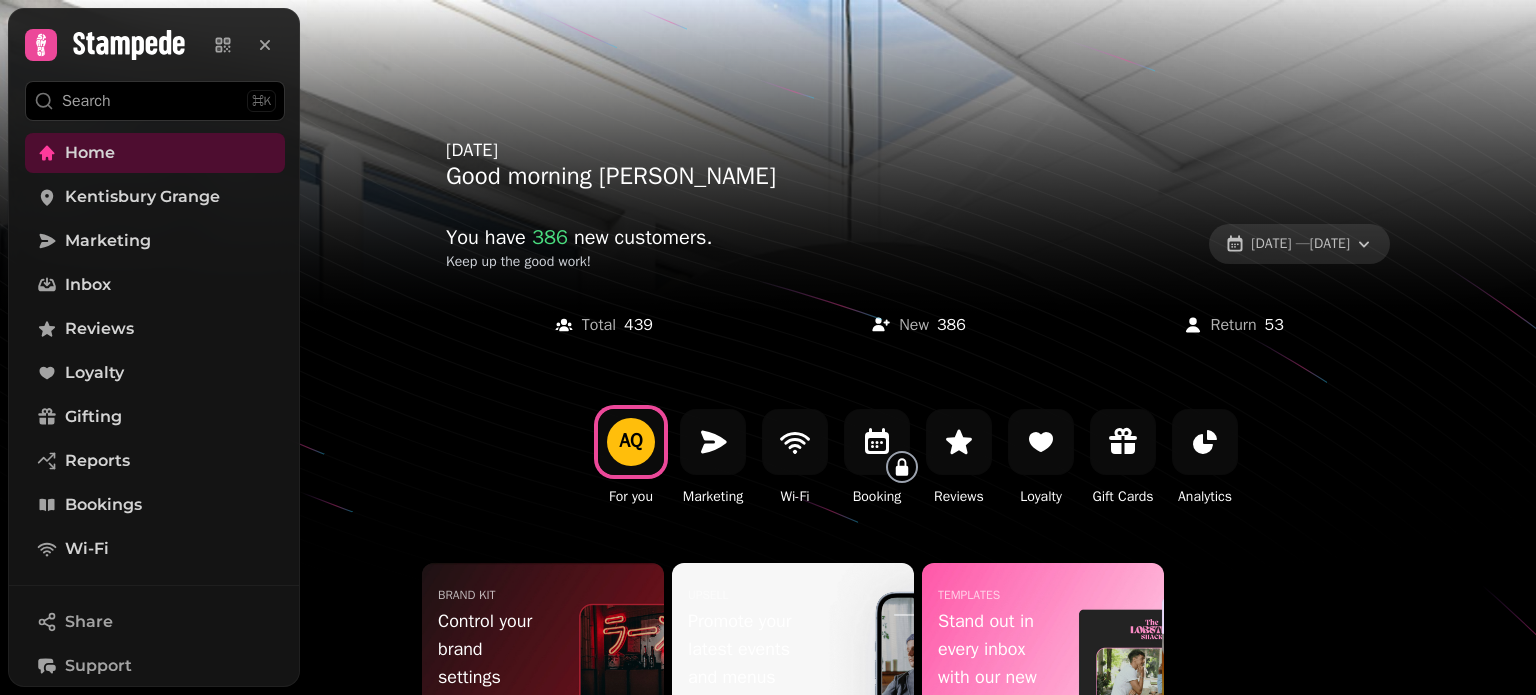 click on "[DATE]    —  [DATE]" at bounding box center (1300, 244) 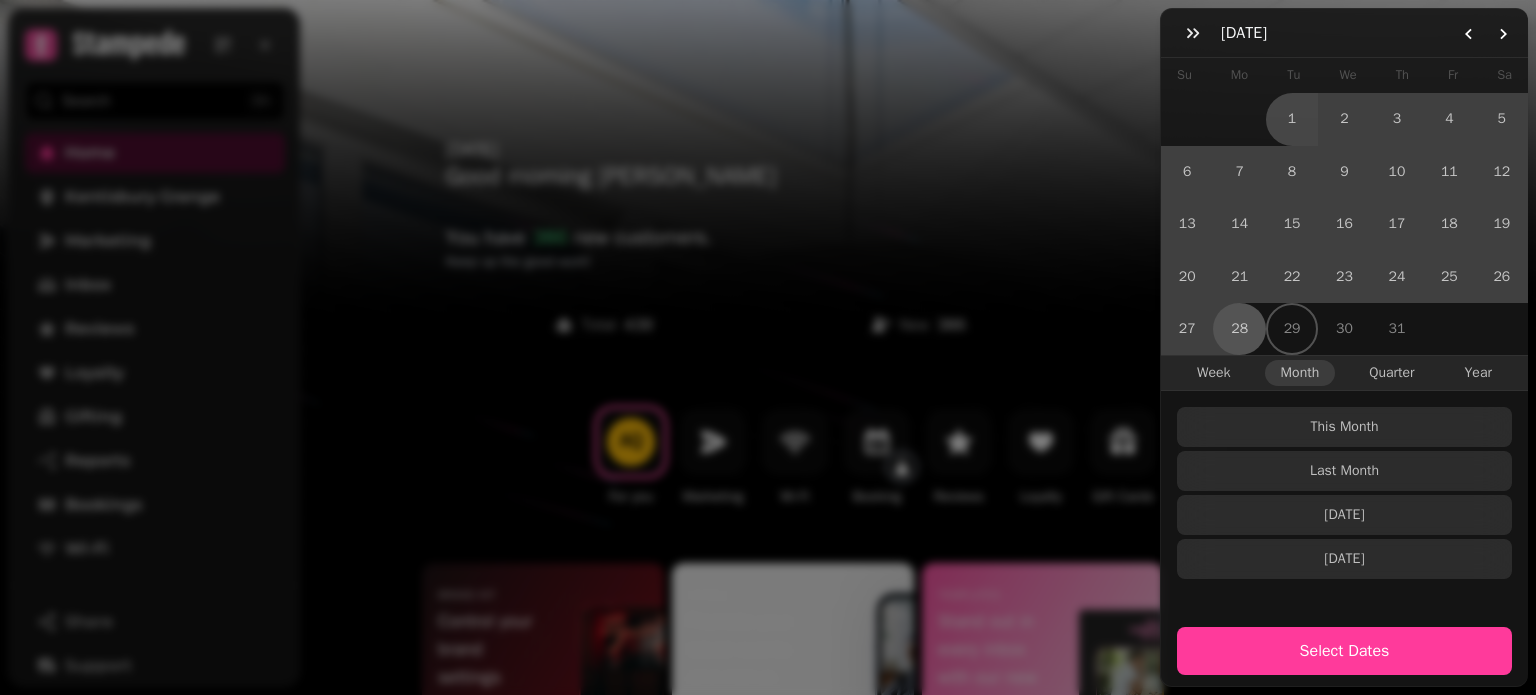 click on "28" at bounding box center [1239, 329] 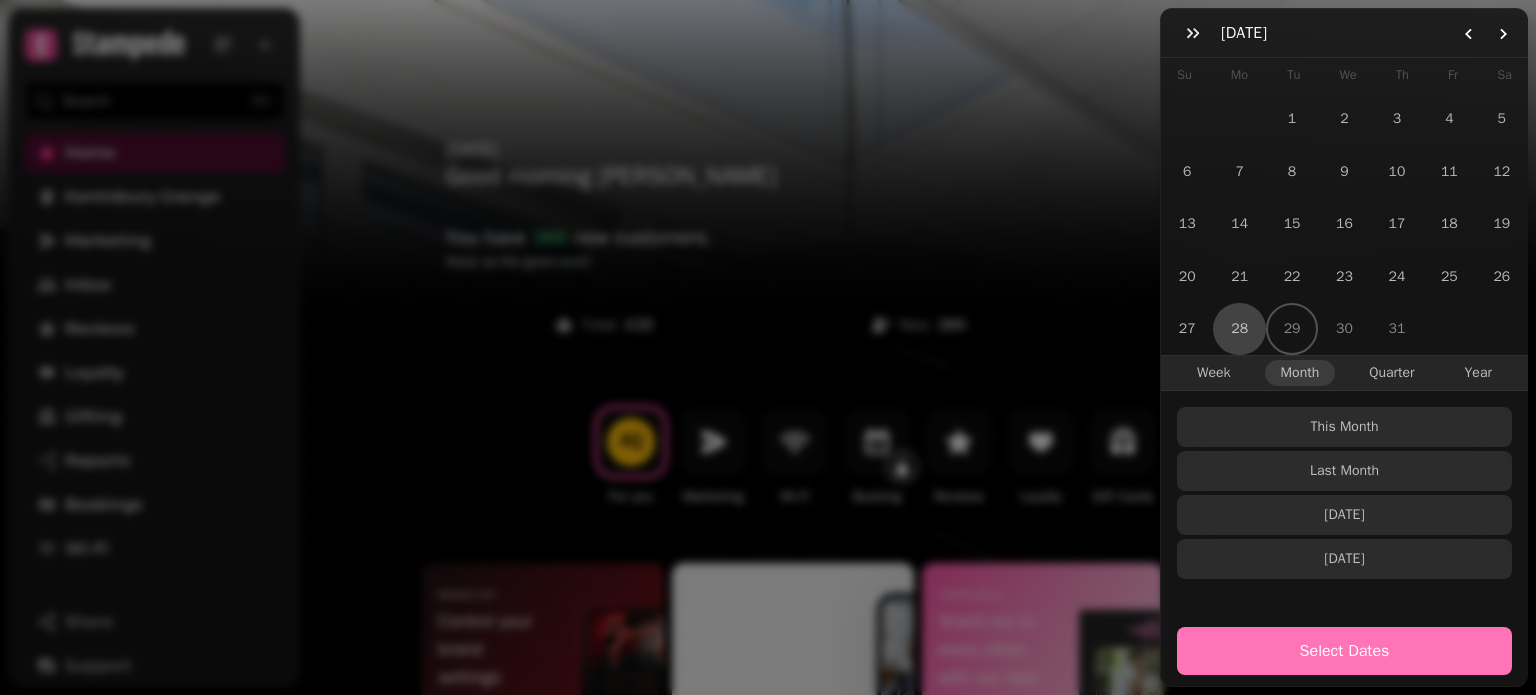 click on "Select Dates" at bounding box center (1344, 651) 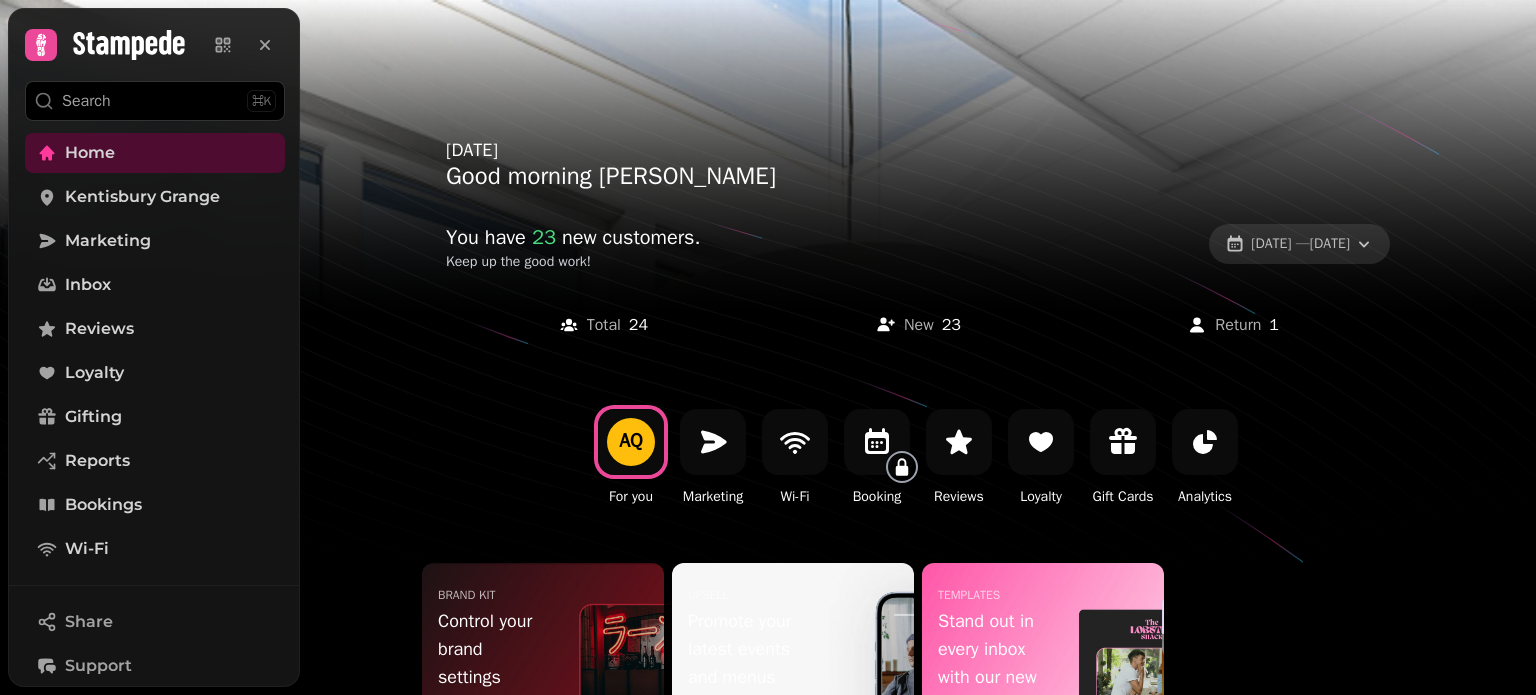 click on "[DATE]    —  [DATE]" at bounding box center (1300, 244) 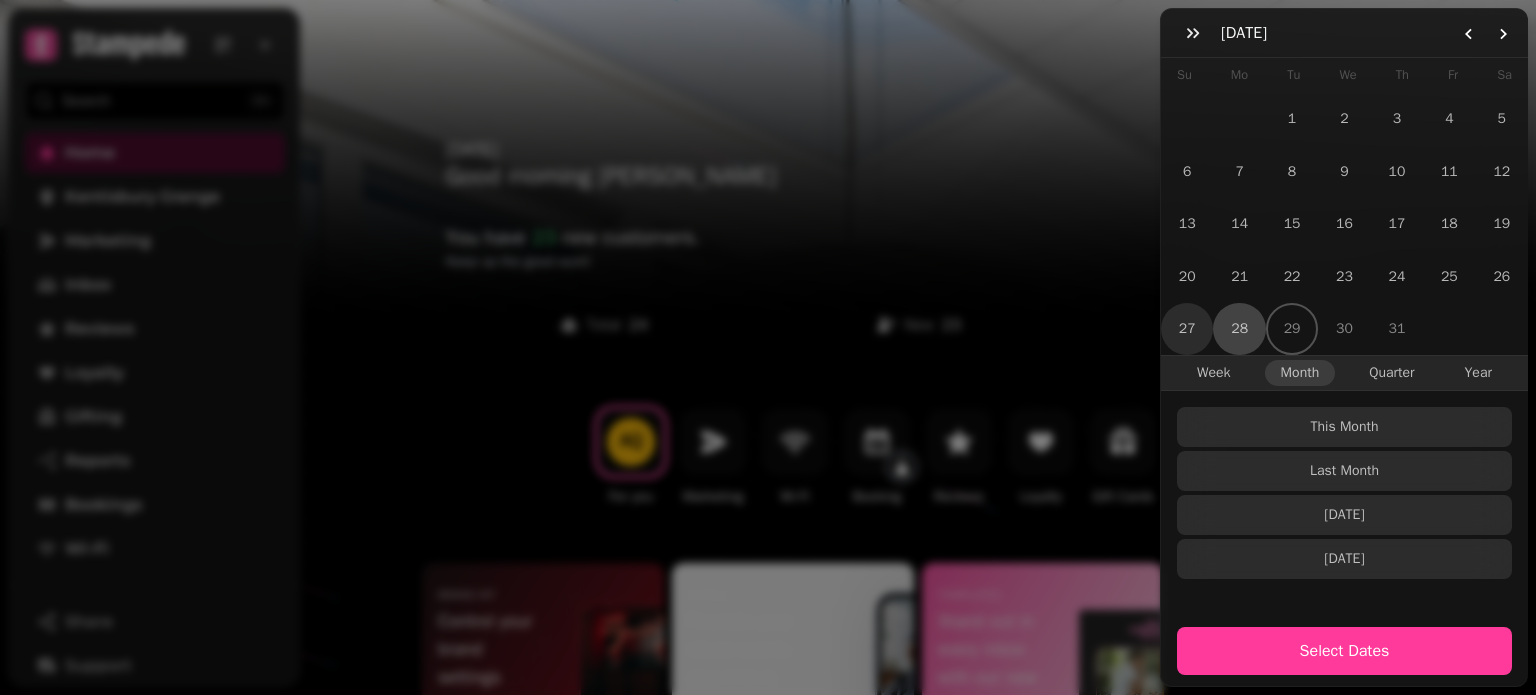click on "27" at bounding box center (1187, 329) 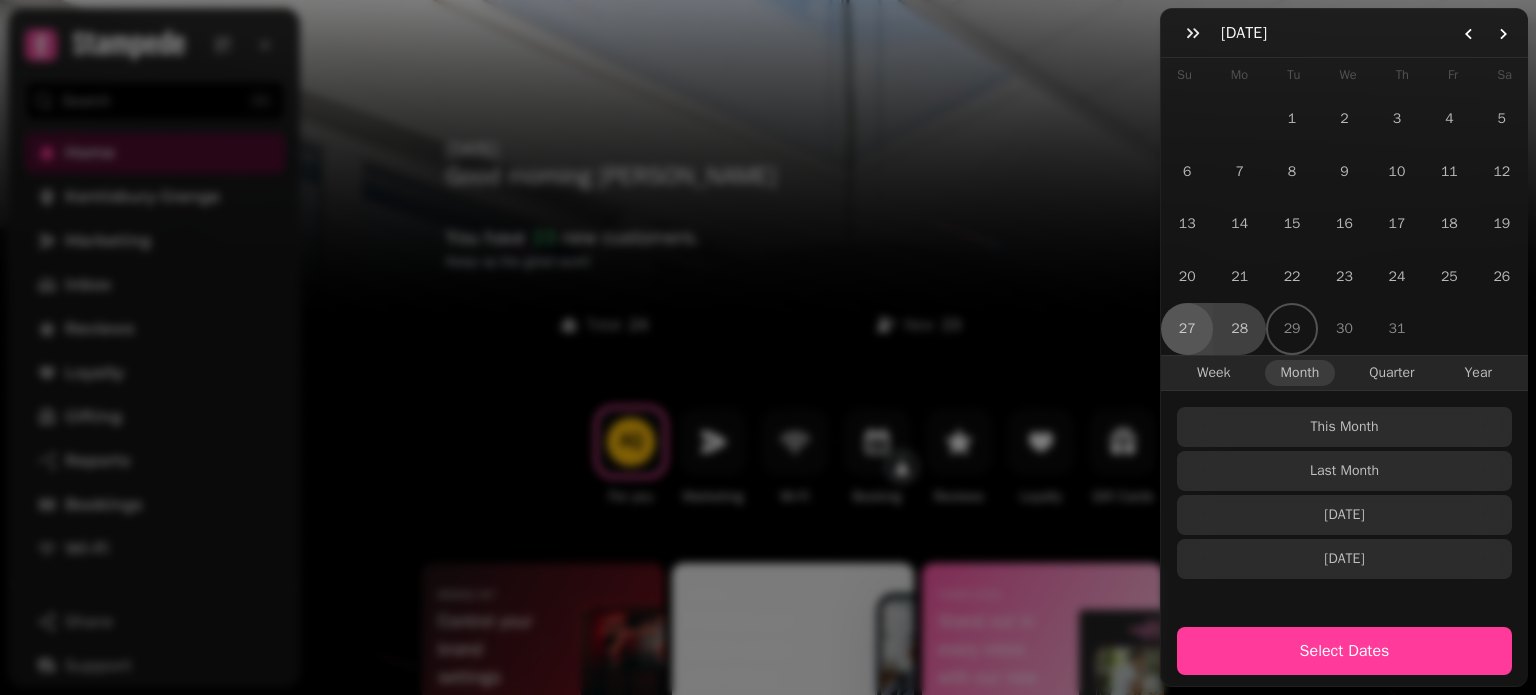 click on "27" at bounding box center (1187, 329) 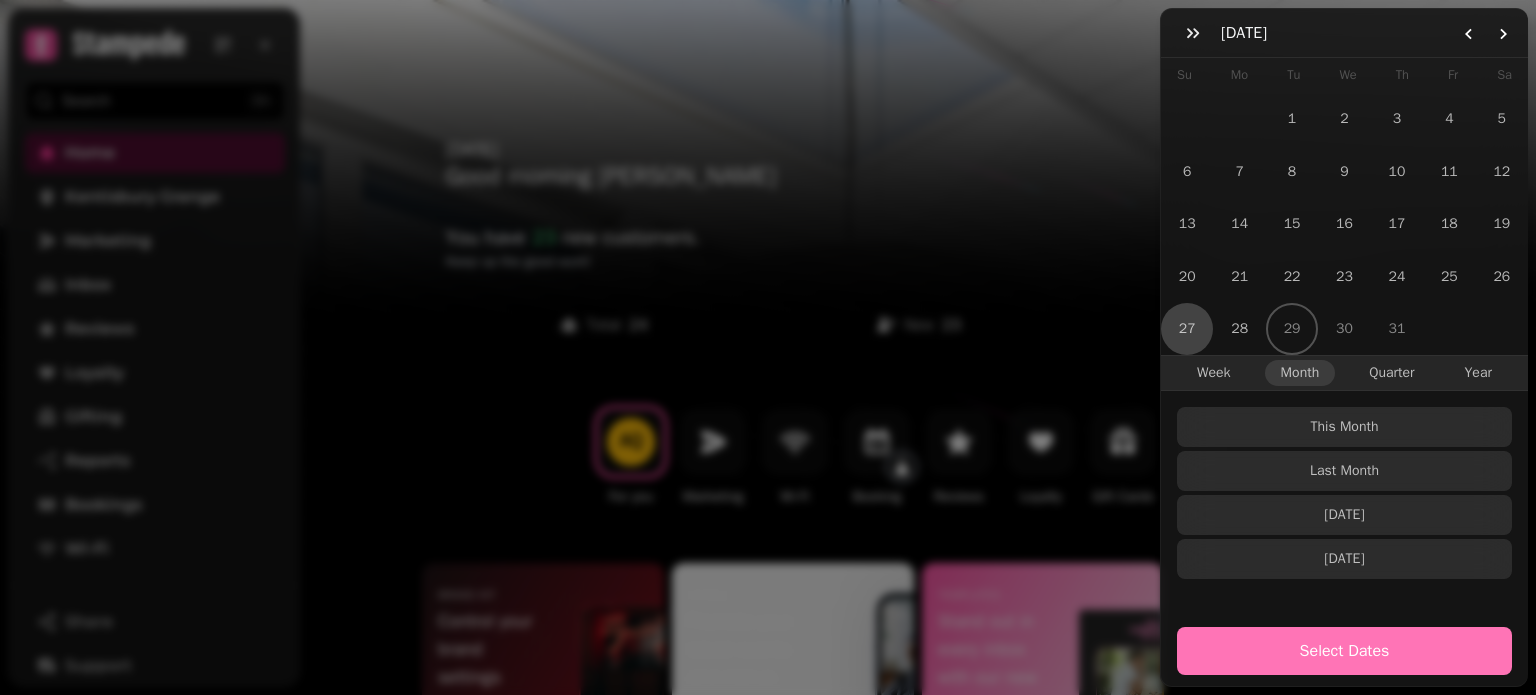 click on "Select Dates" at bounding box center (1344, 651) 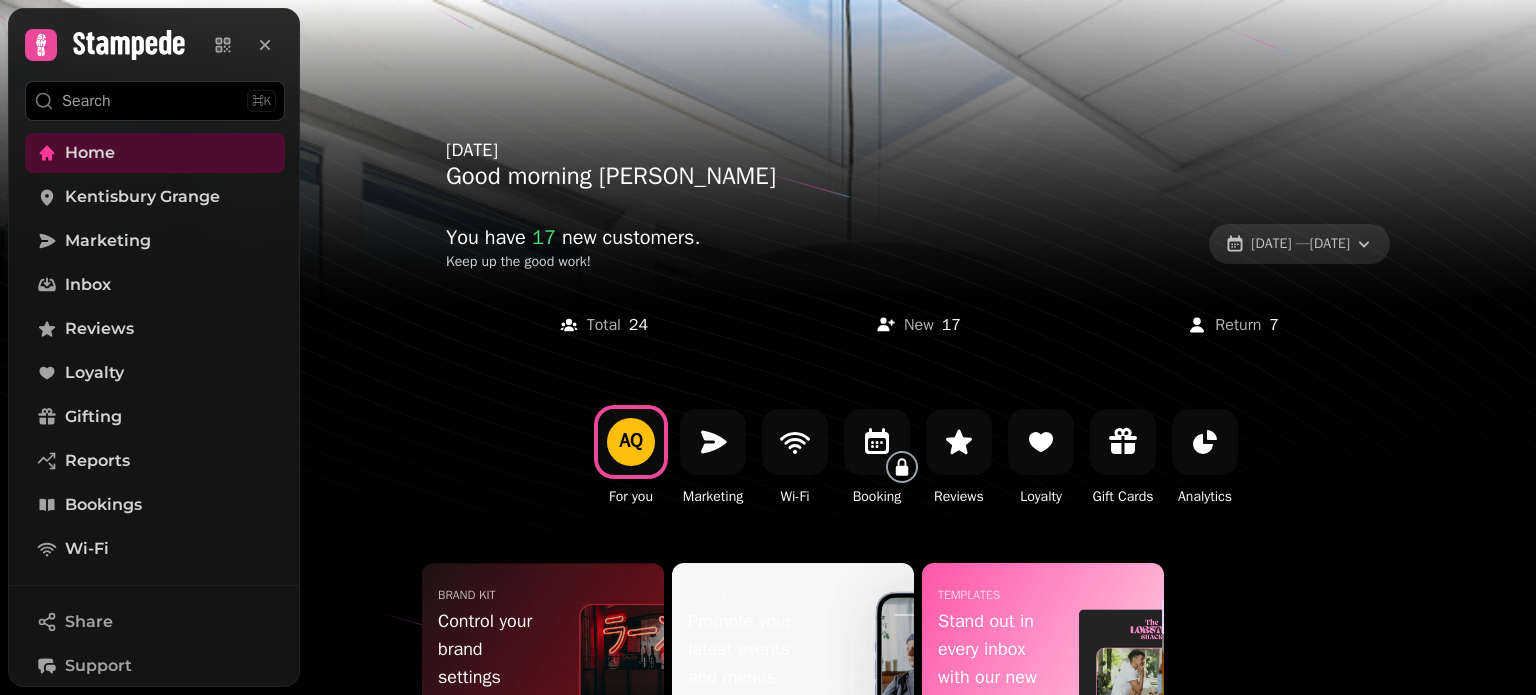 click on "[DATE]    —  [DATE]" at bounding box center (1299, 244) 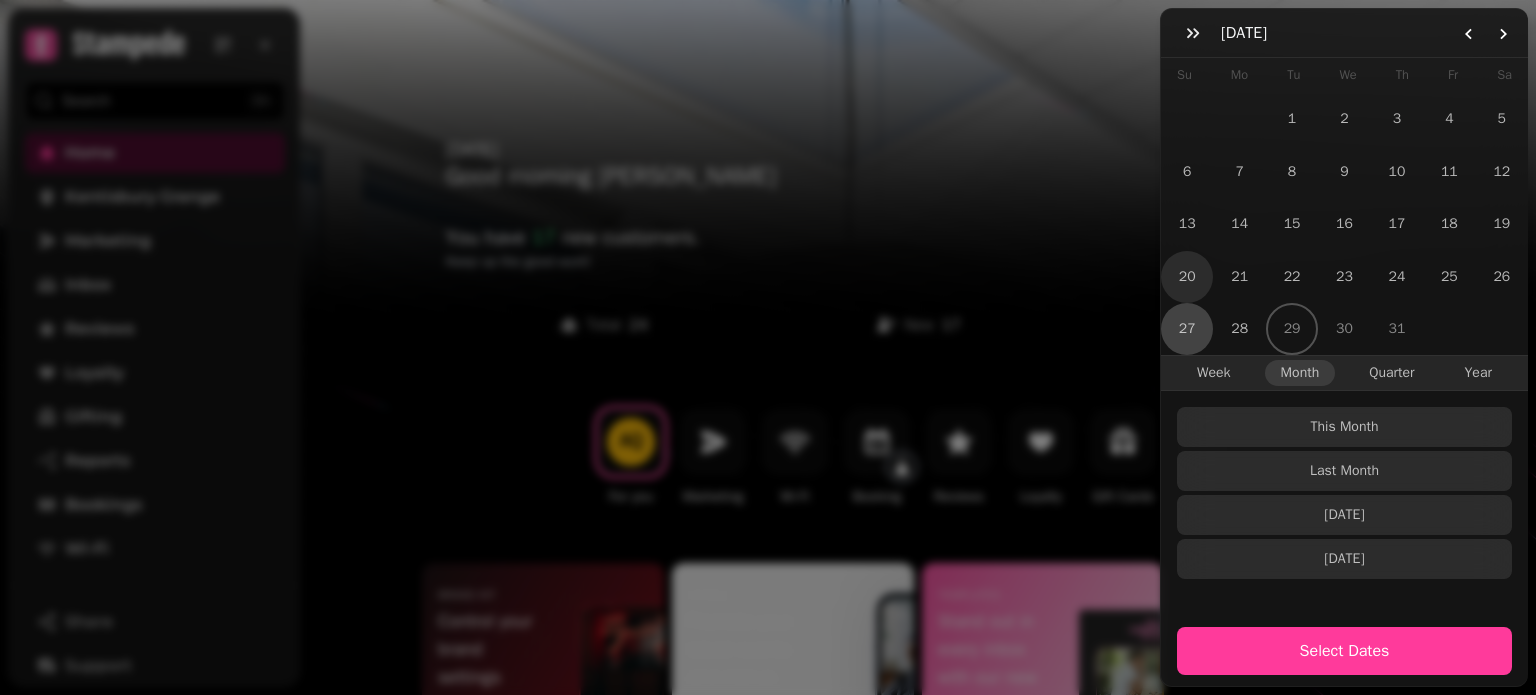 click on "20" at bounding box center [1187, 277] 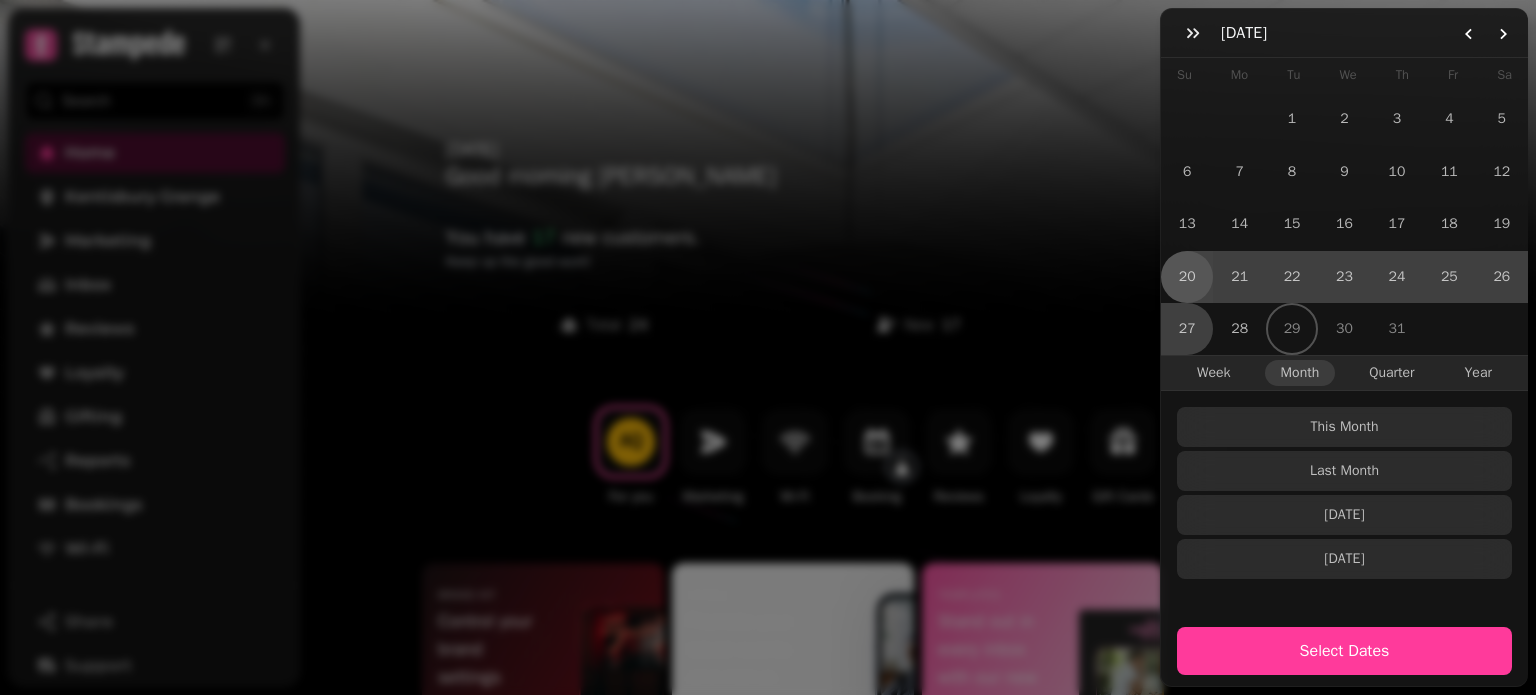 click on "20" at bounding box center (1187, 277) 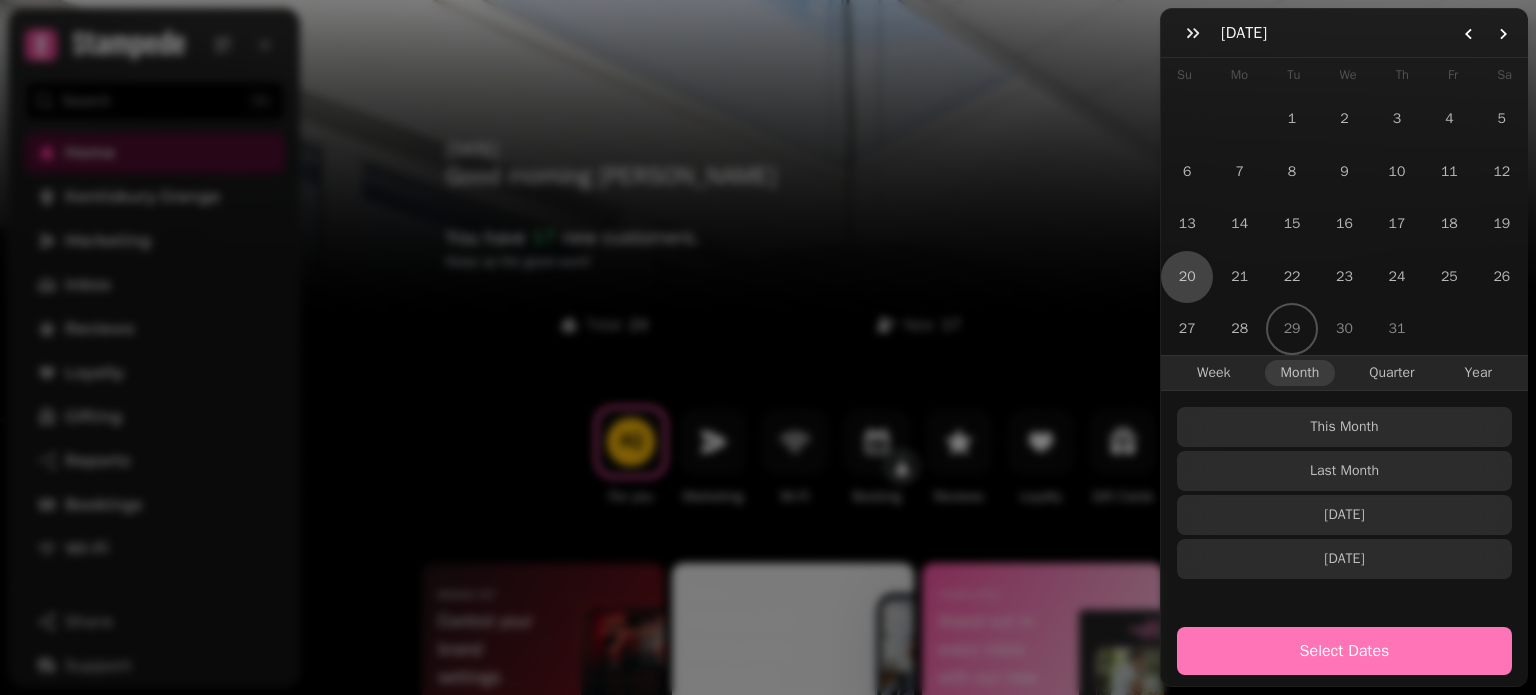 click on "Select Dates" at bounding box center [1344, 651] 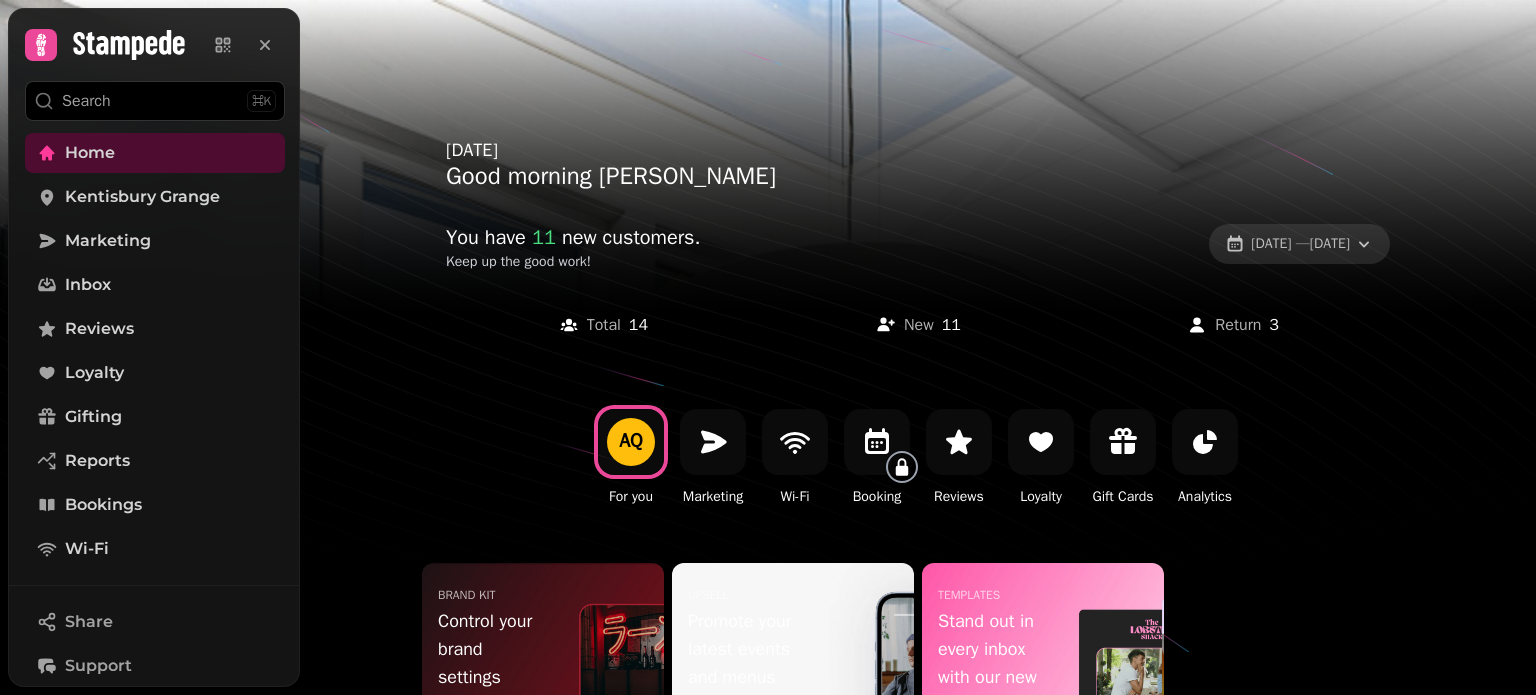 click on "[DATE]    —  [DATE]" at bounding box center [1299, 244] 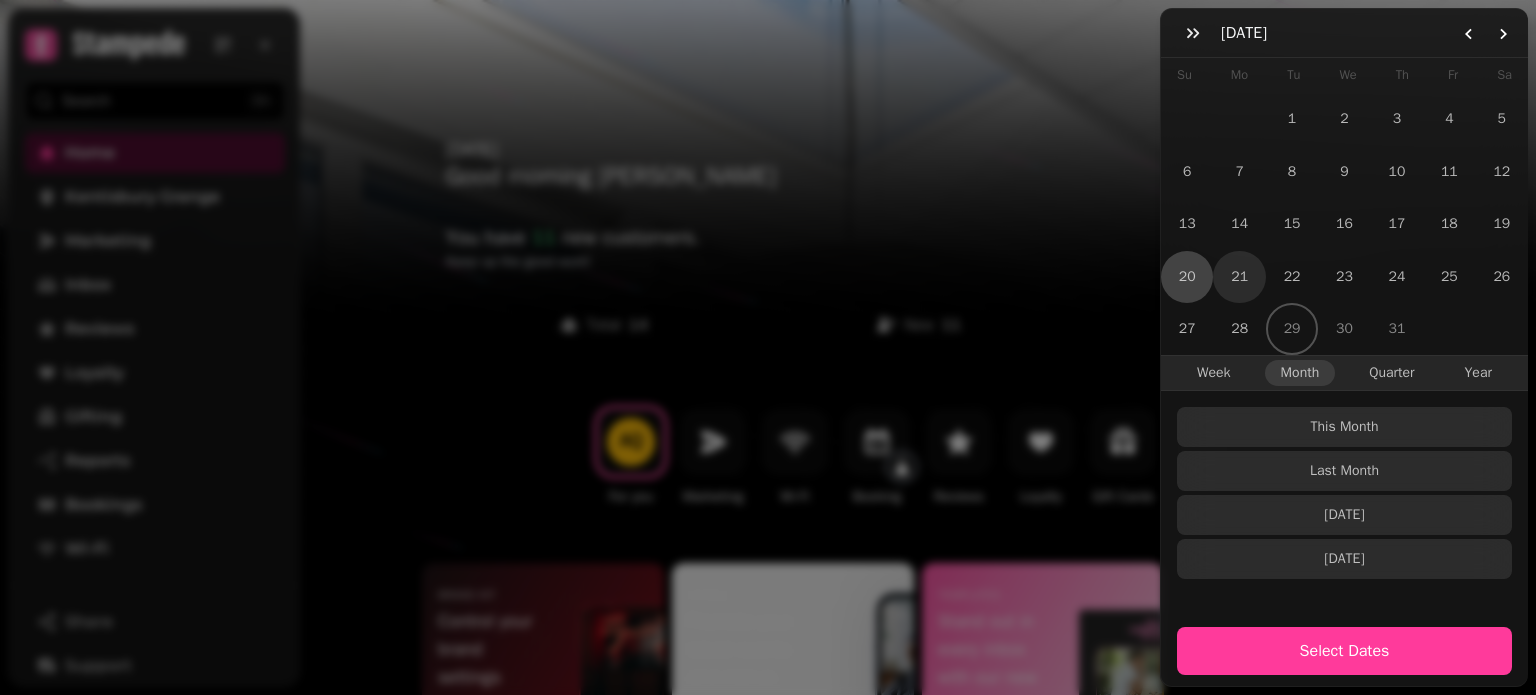 click on "21" at bounding box center (1239, 277) 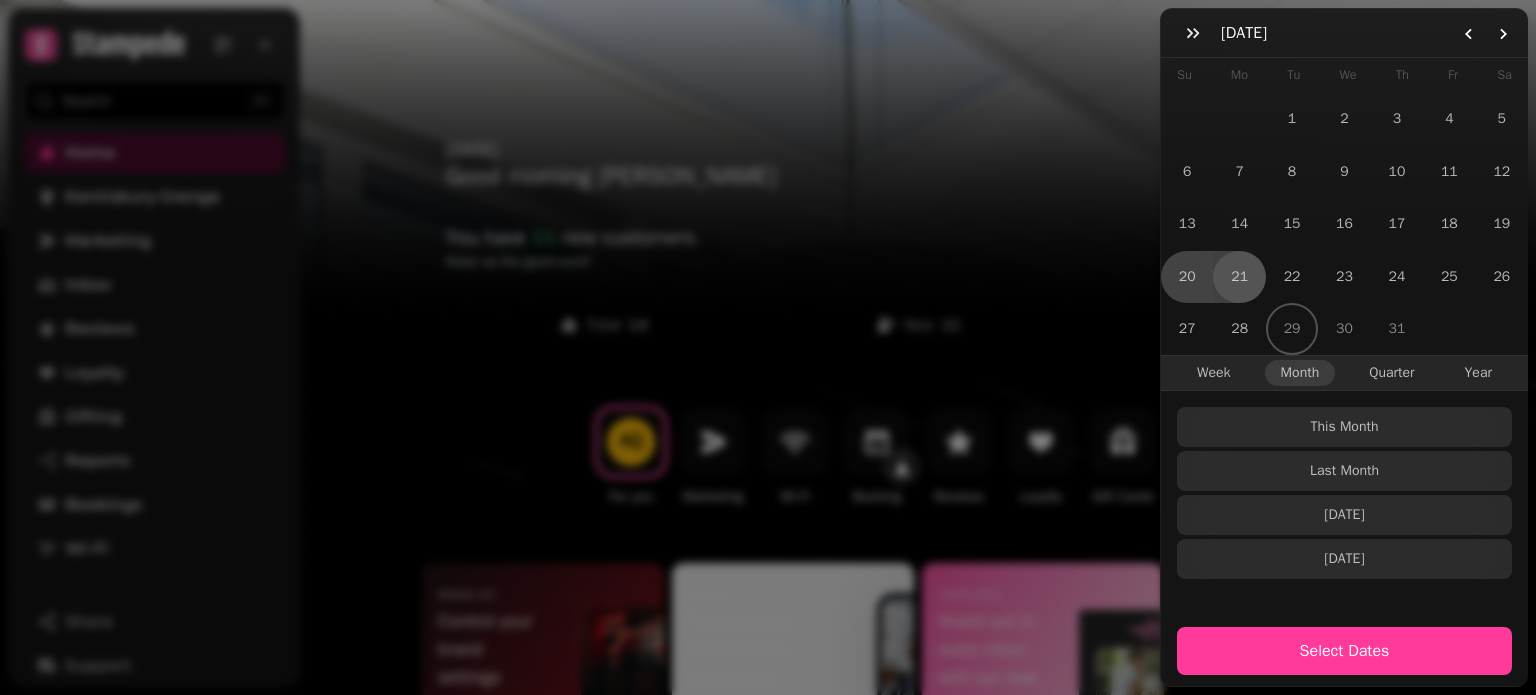 click on "21" at bounding box center (1239, 277) 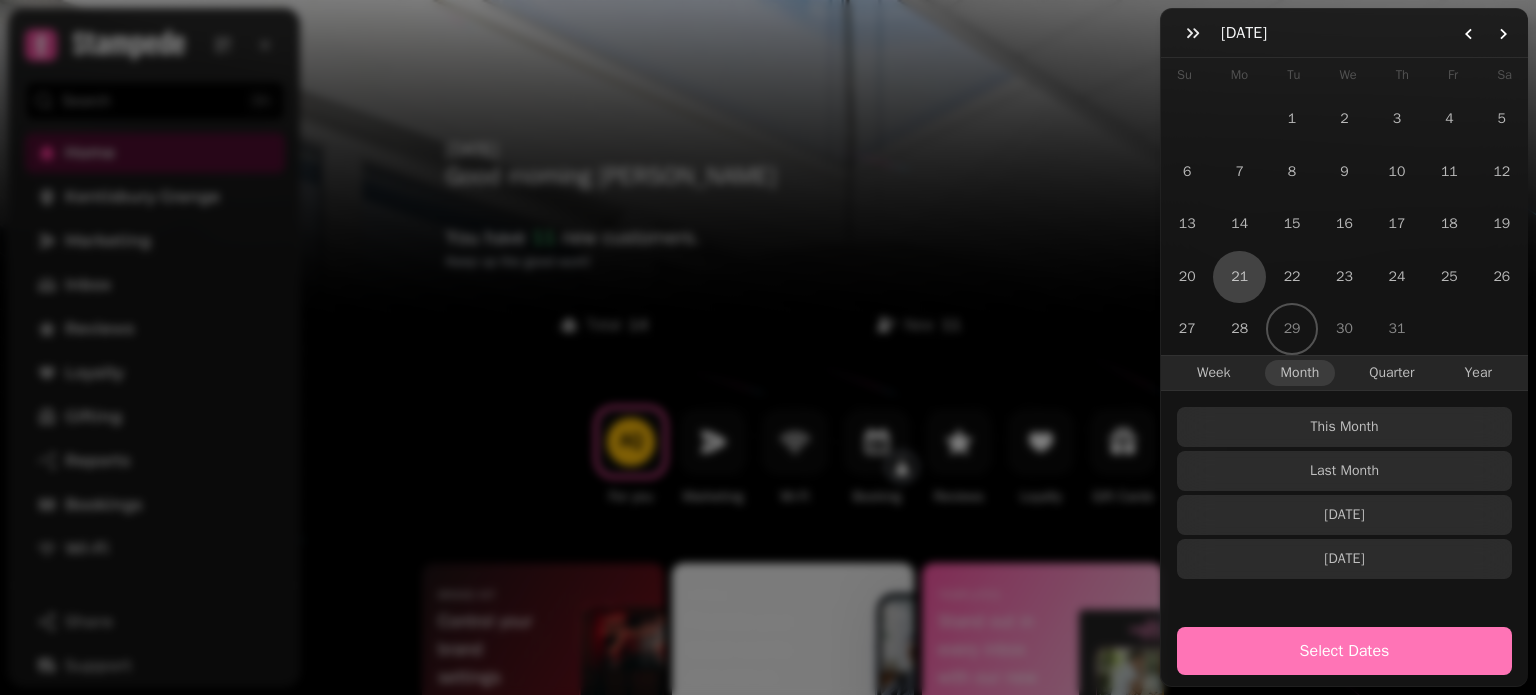 click on "Select Dates" at bounding box center (1344, 651) 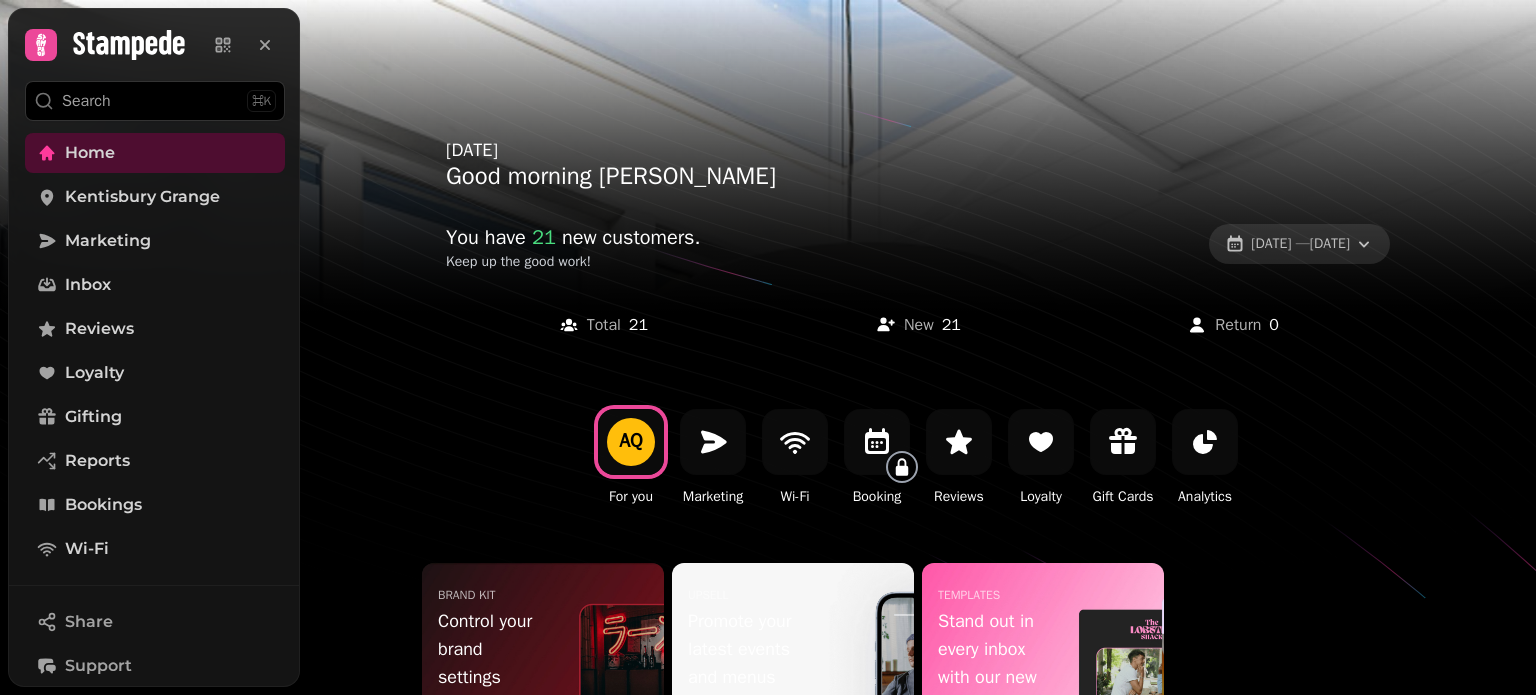 click on "[DATE]    —  [DATE]" at bounding box center [1300, 244] 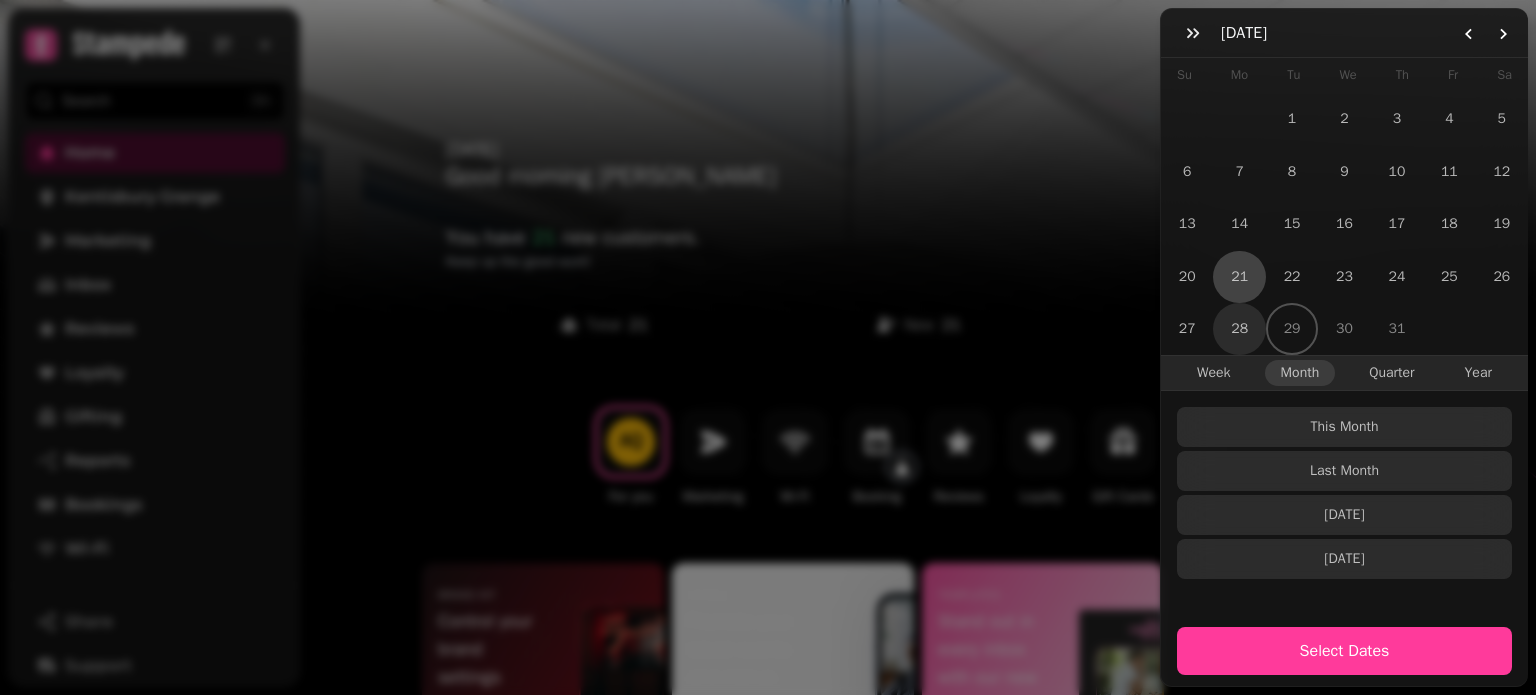 click on "28" at bounding box center (1239, 329) 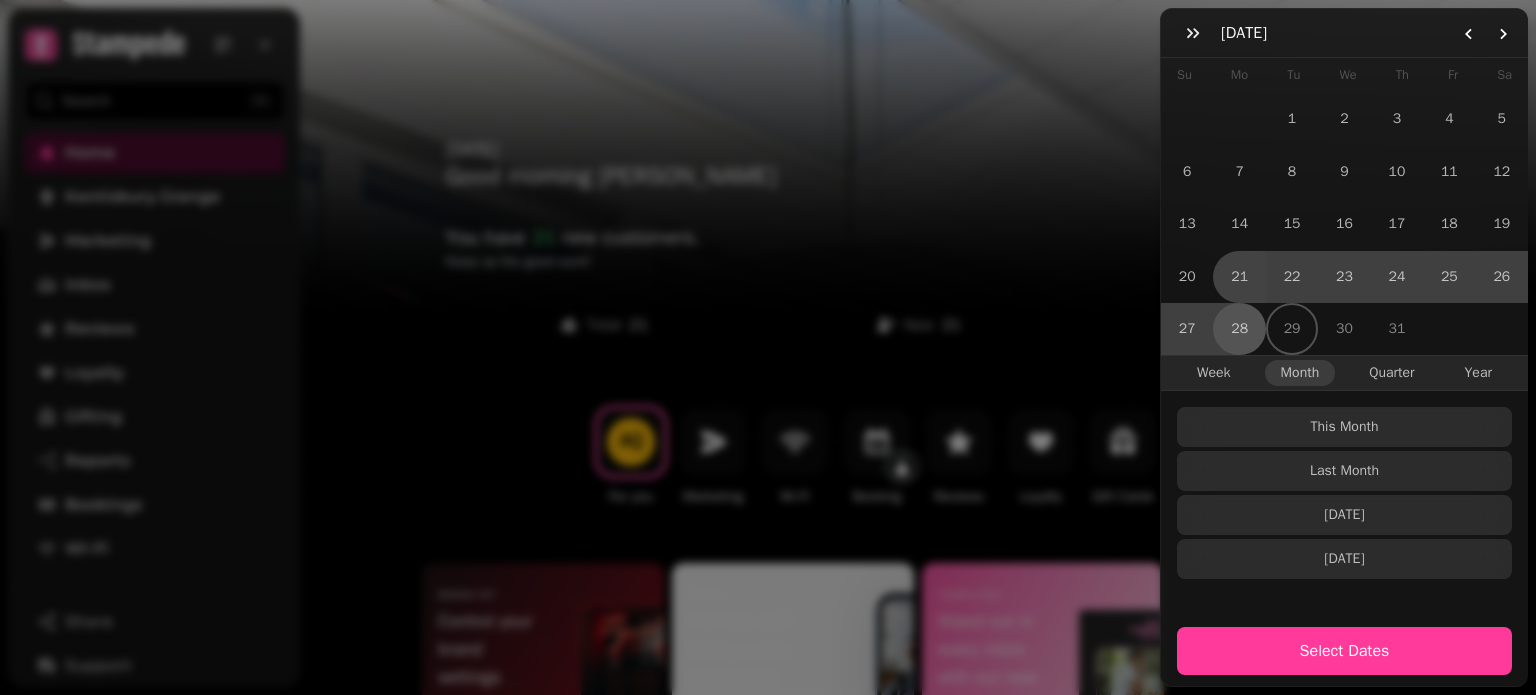 click on "28" at bounding box center (1239, 329) 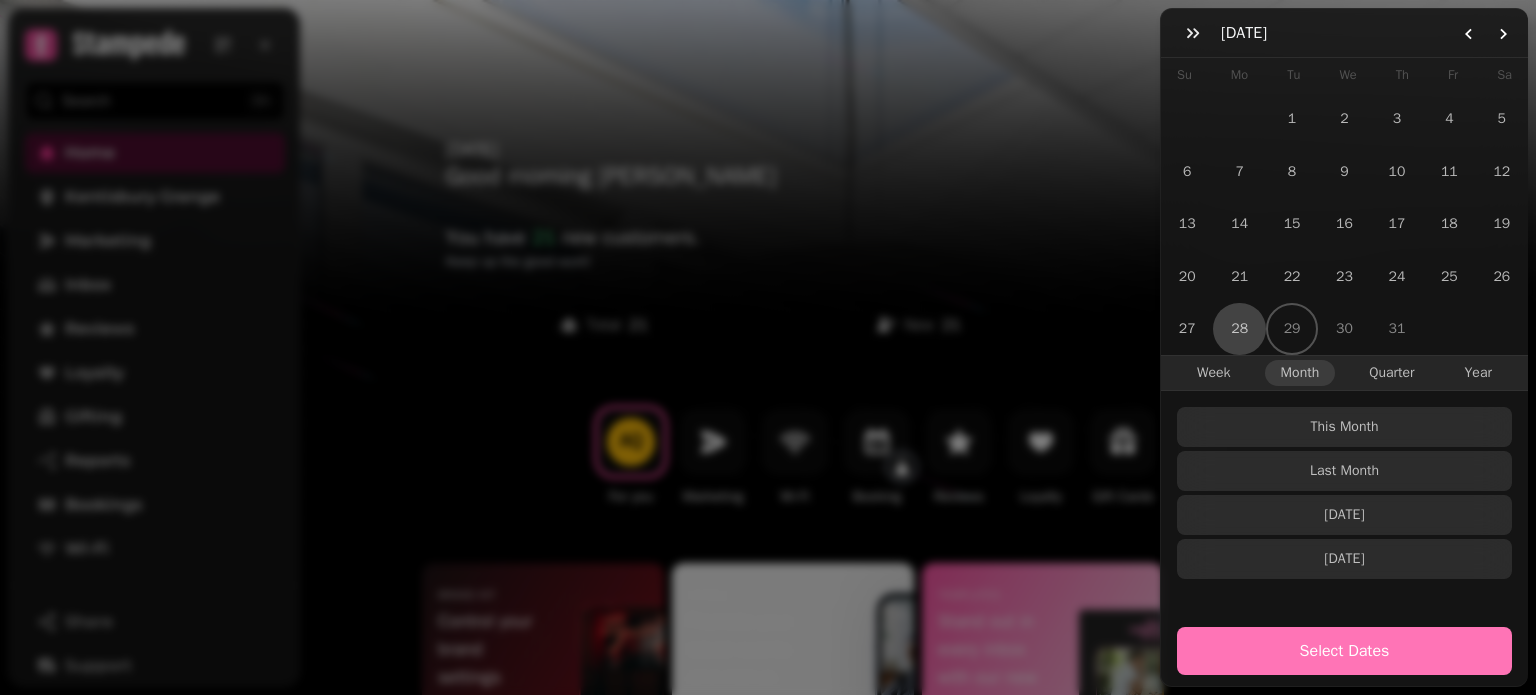click on "Select Dates" at bounding box center [1344, 651] 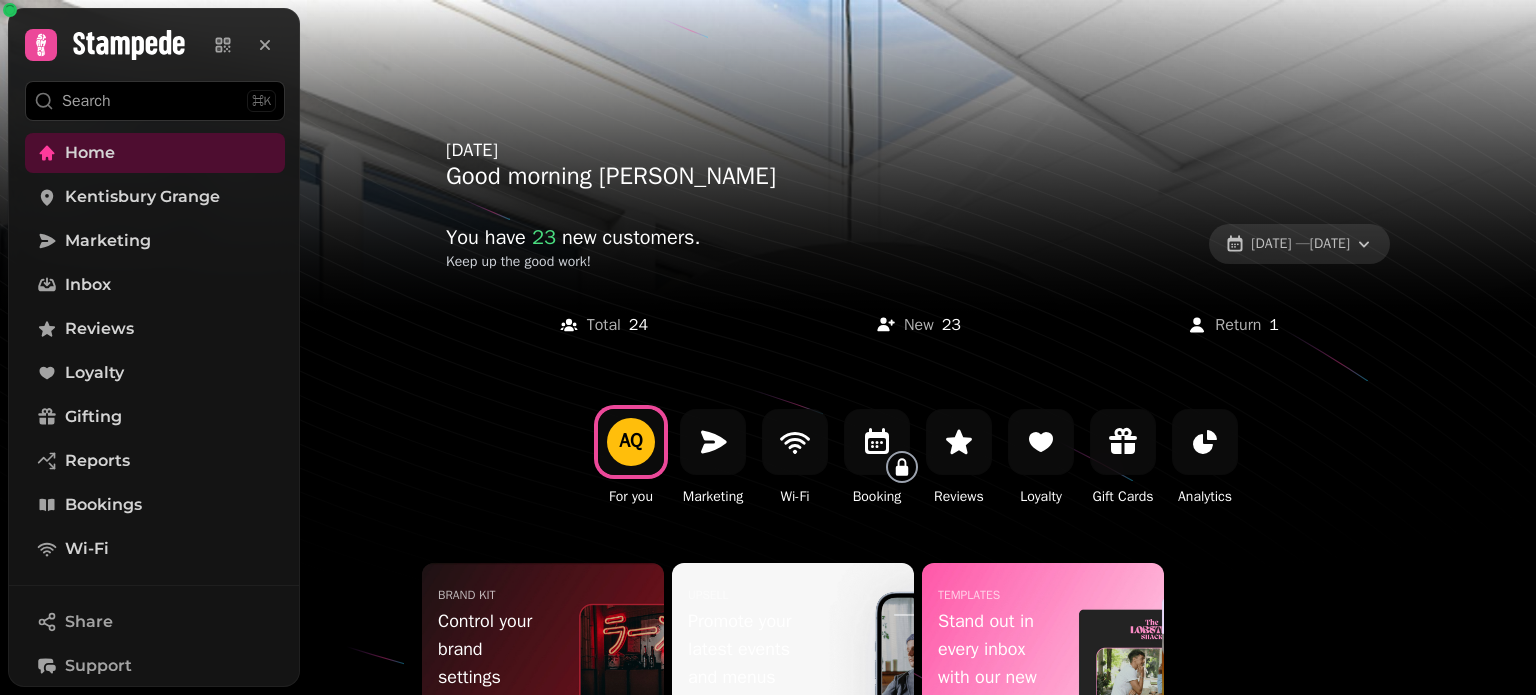 click on "[DATE]    —  [DATE]" at bounding box center (1300, 244) 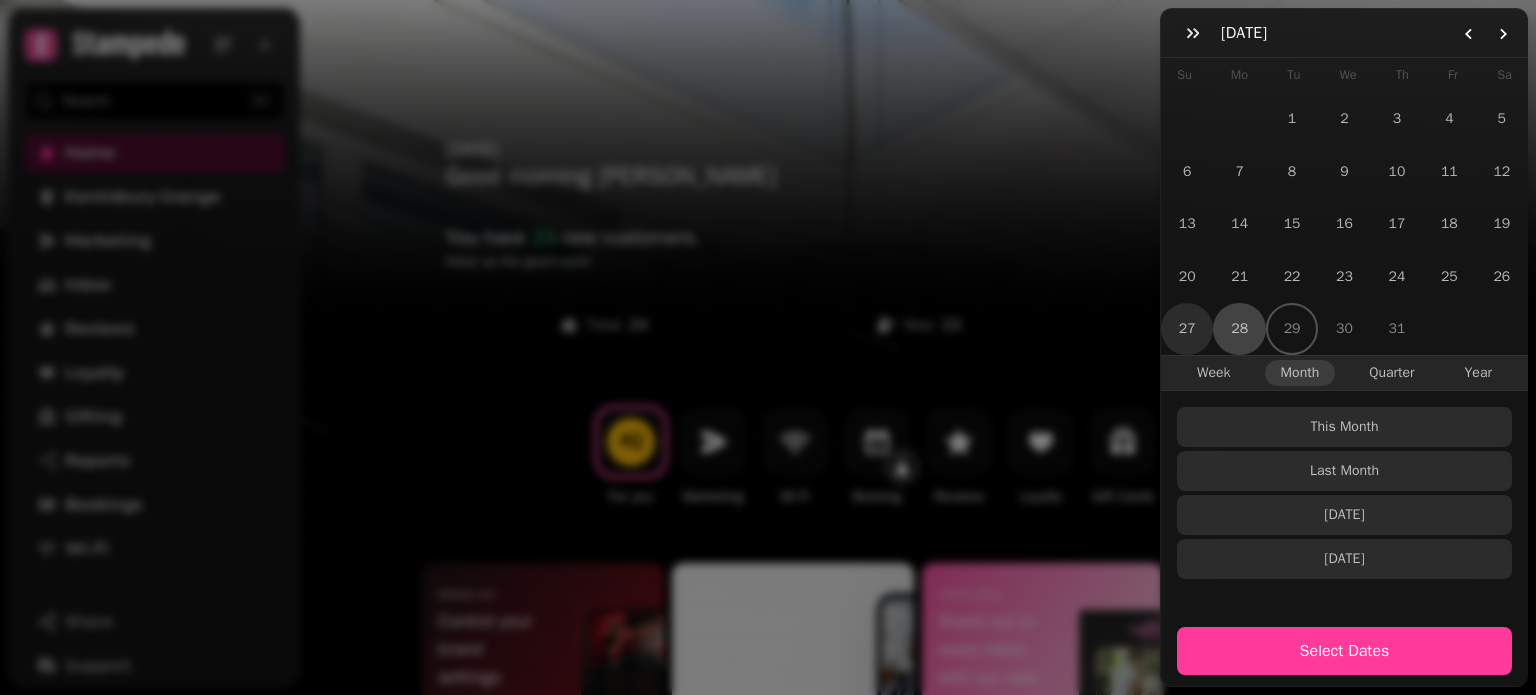 click on "27" at bounding box center [1187, 329] 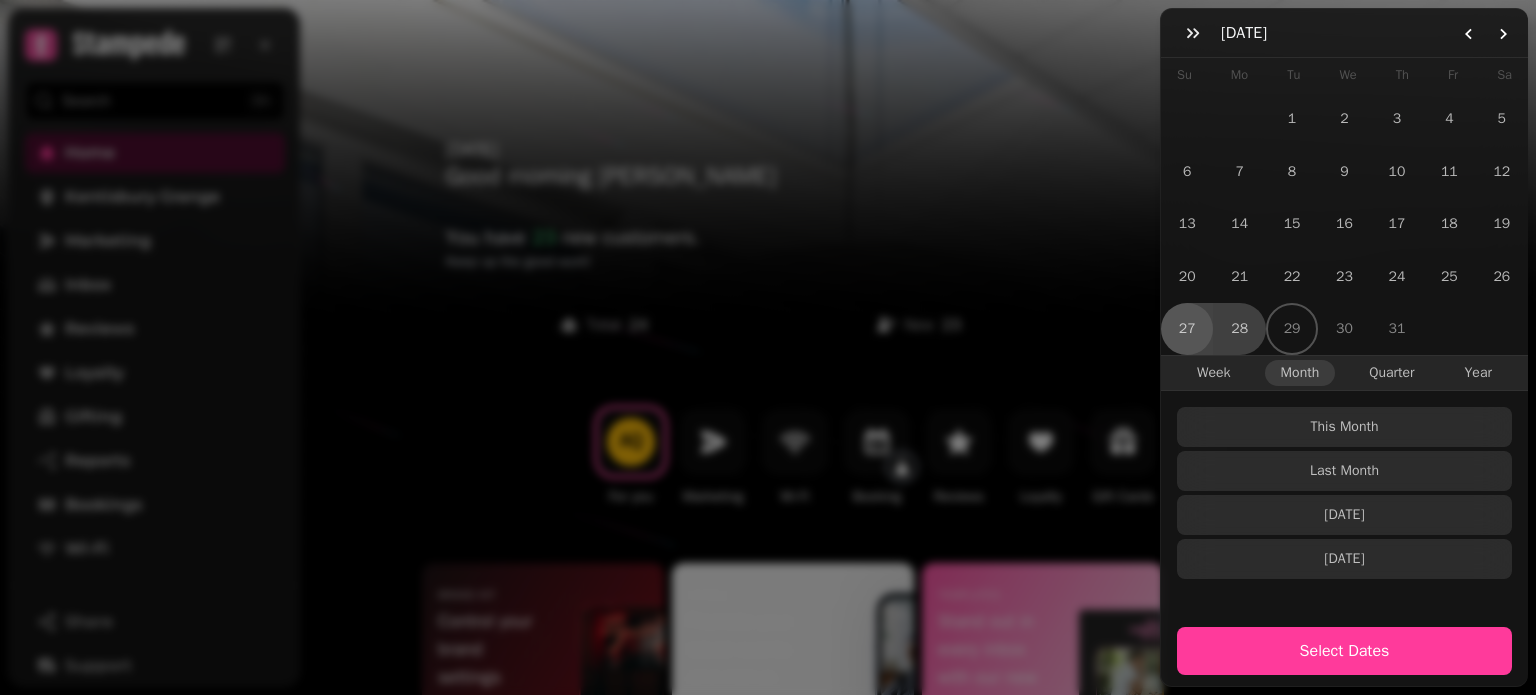 click on "27" at bounding box center [1187, 329] 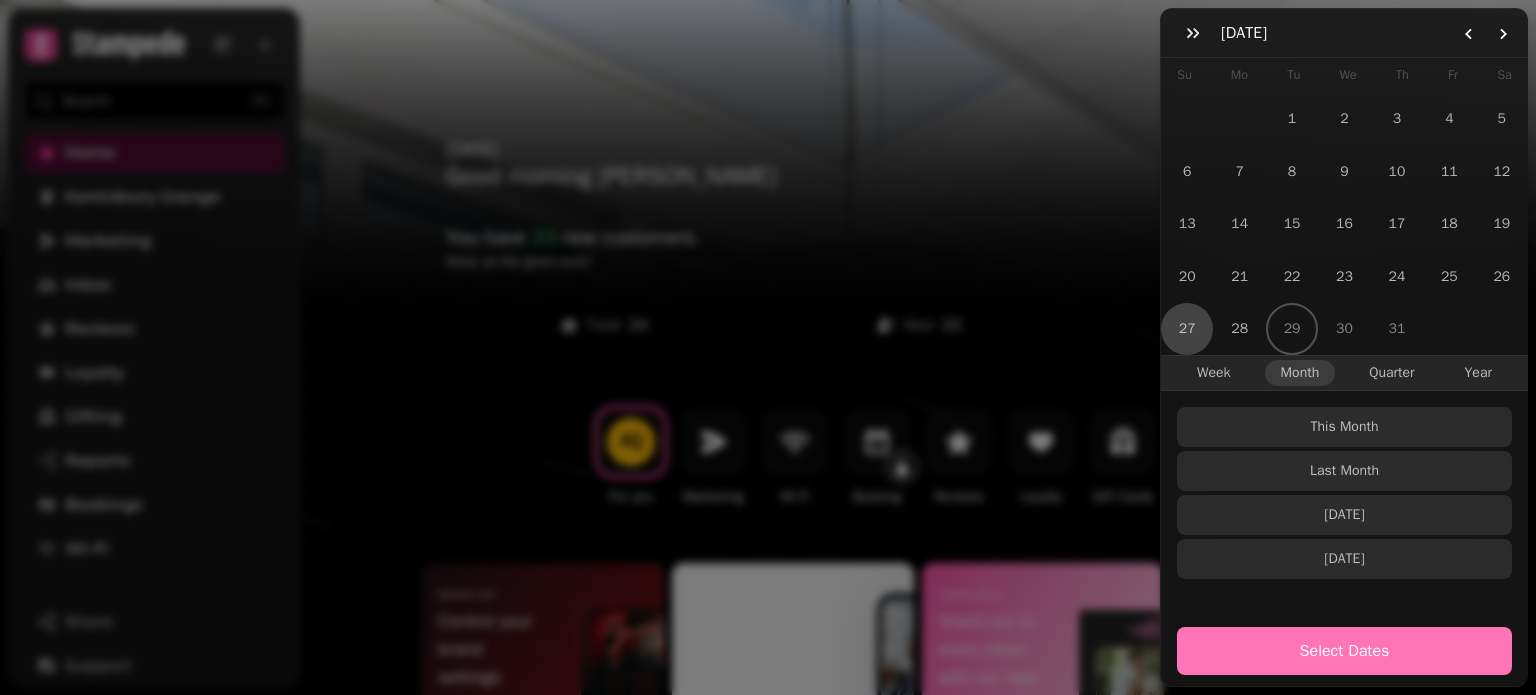 click on "Select Dates" at bounding box center (1344, 651) 